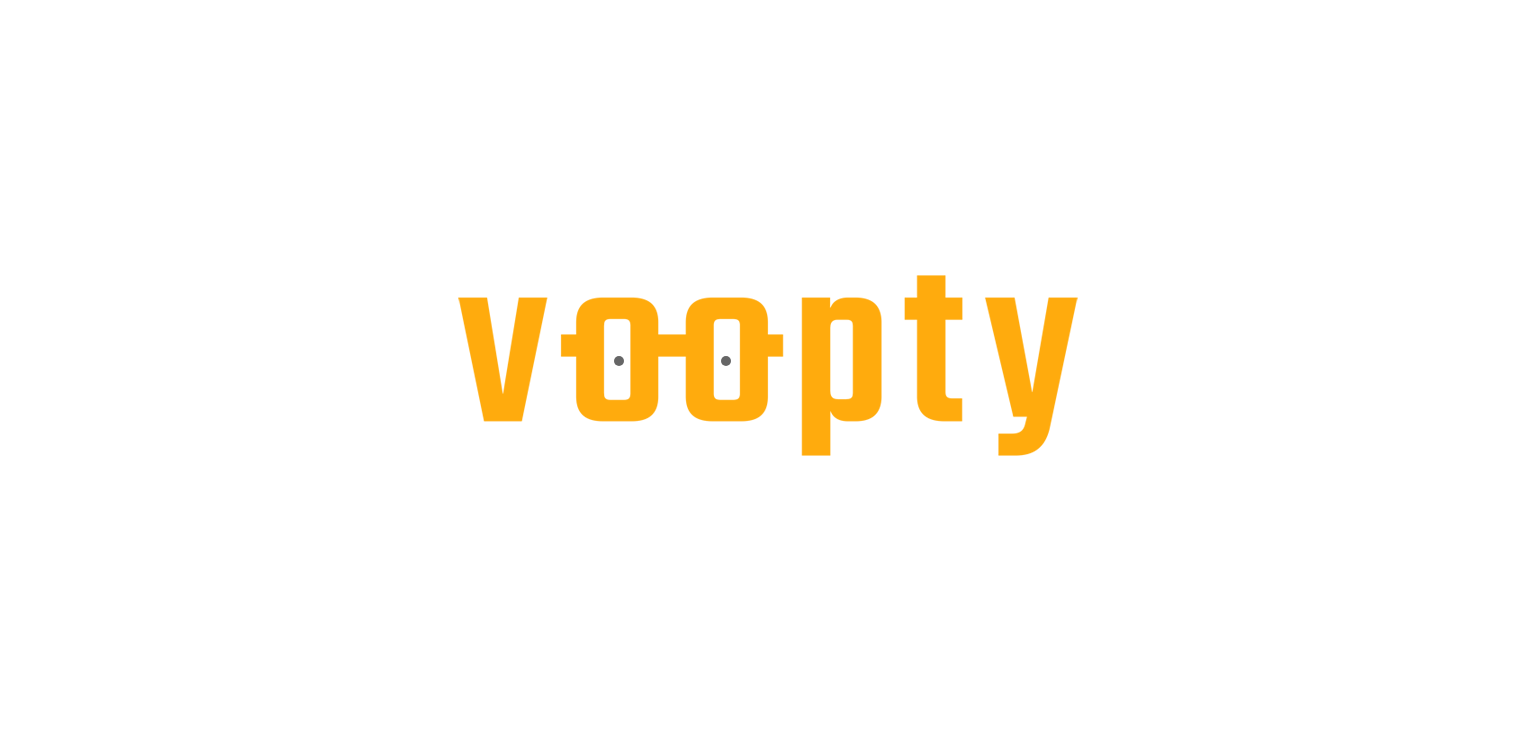 scroll, scrollTop: 0, scrollLeft: 0, axis: both 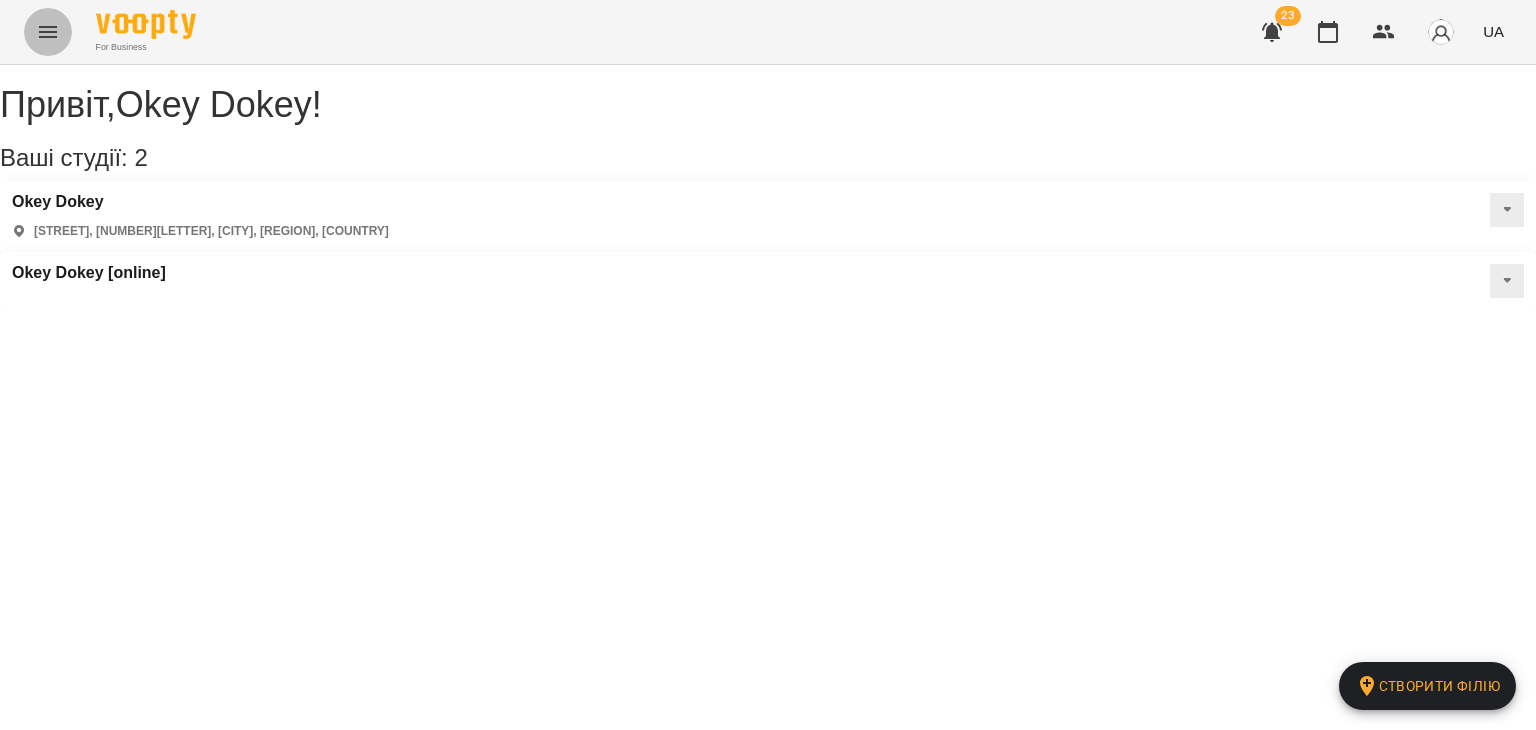 click at bounding box center [48, 32] 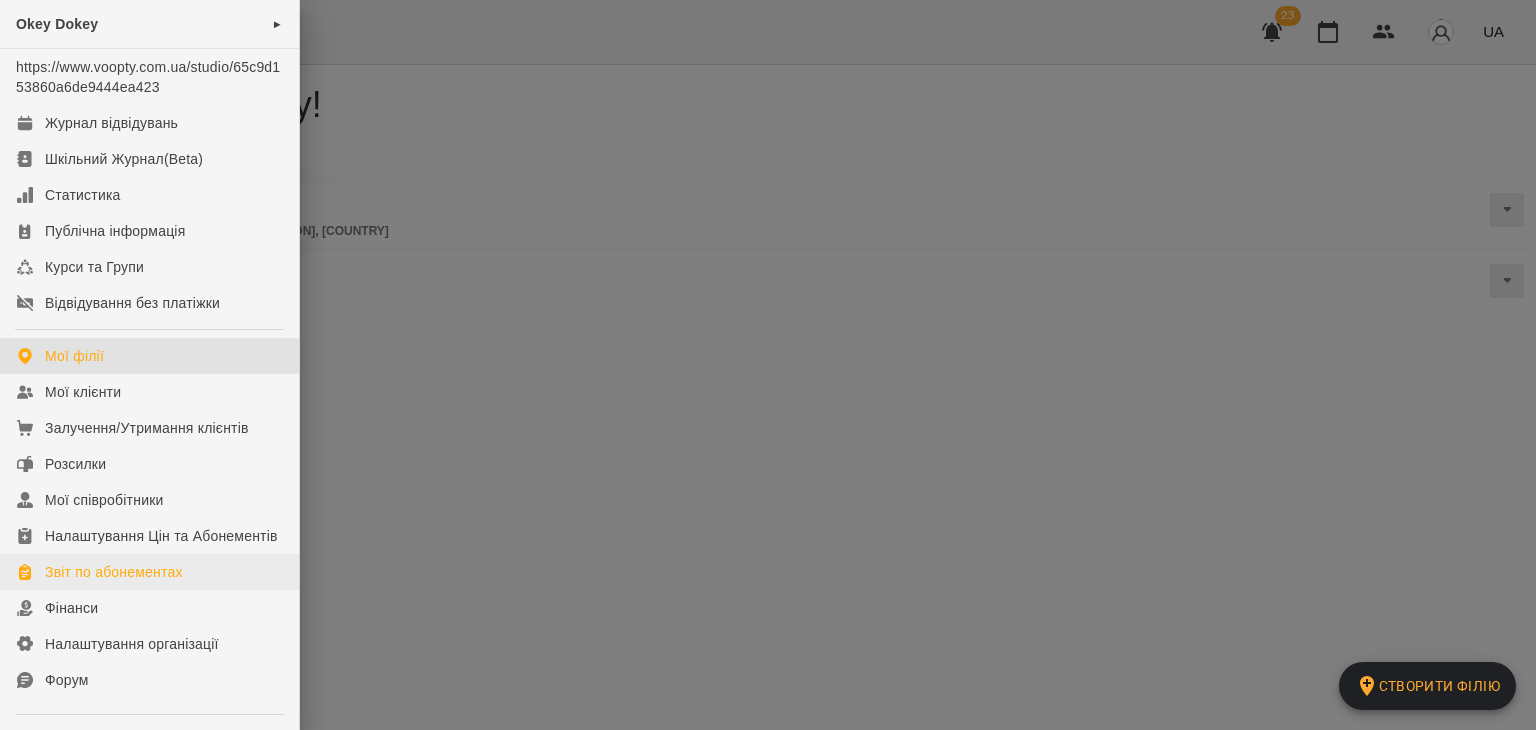 scroll, scrollTop: 193, scrollLeft: 0, axis: vertical 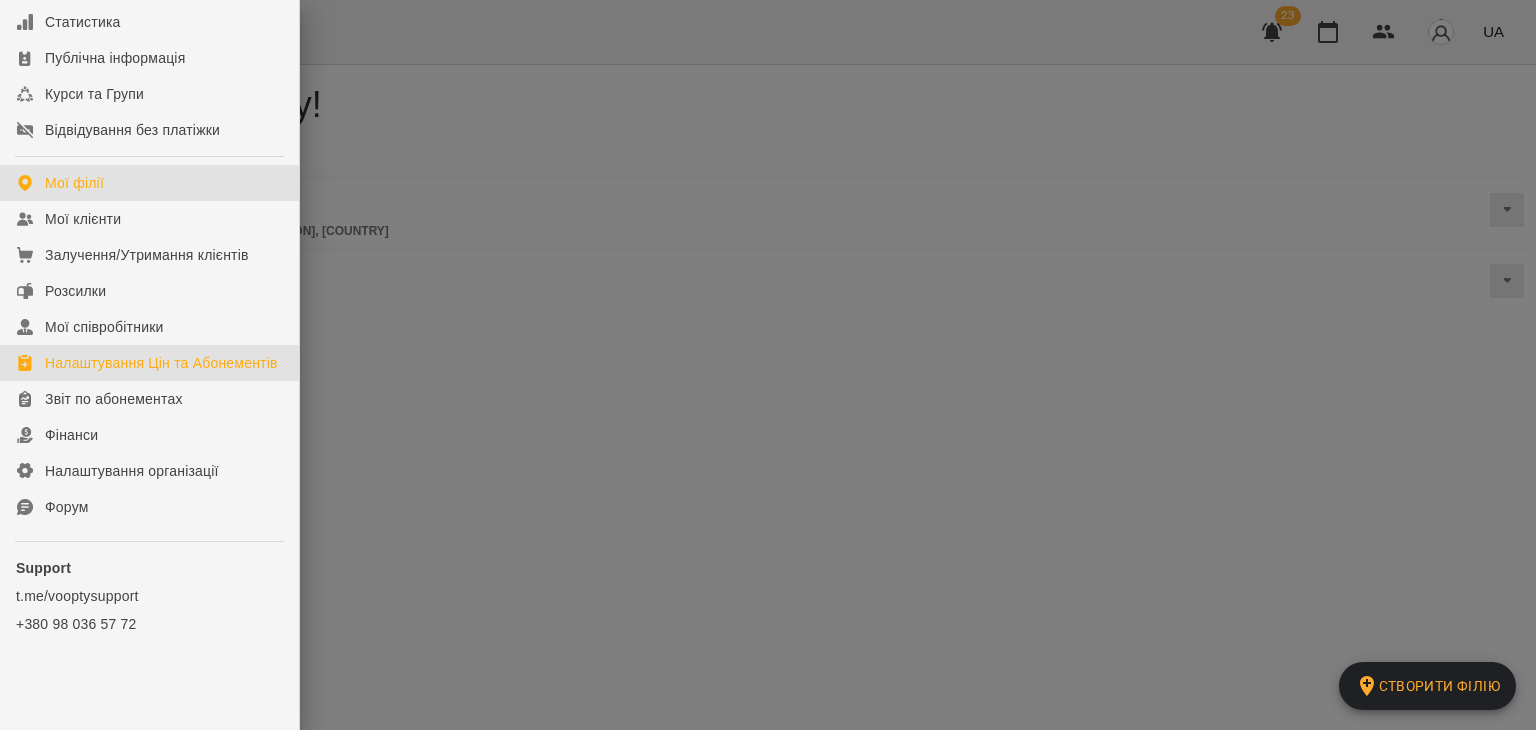 click on "Налаштування Цін та Абонементів" at bounding box center [161, 363] 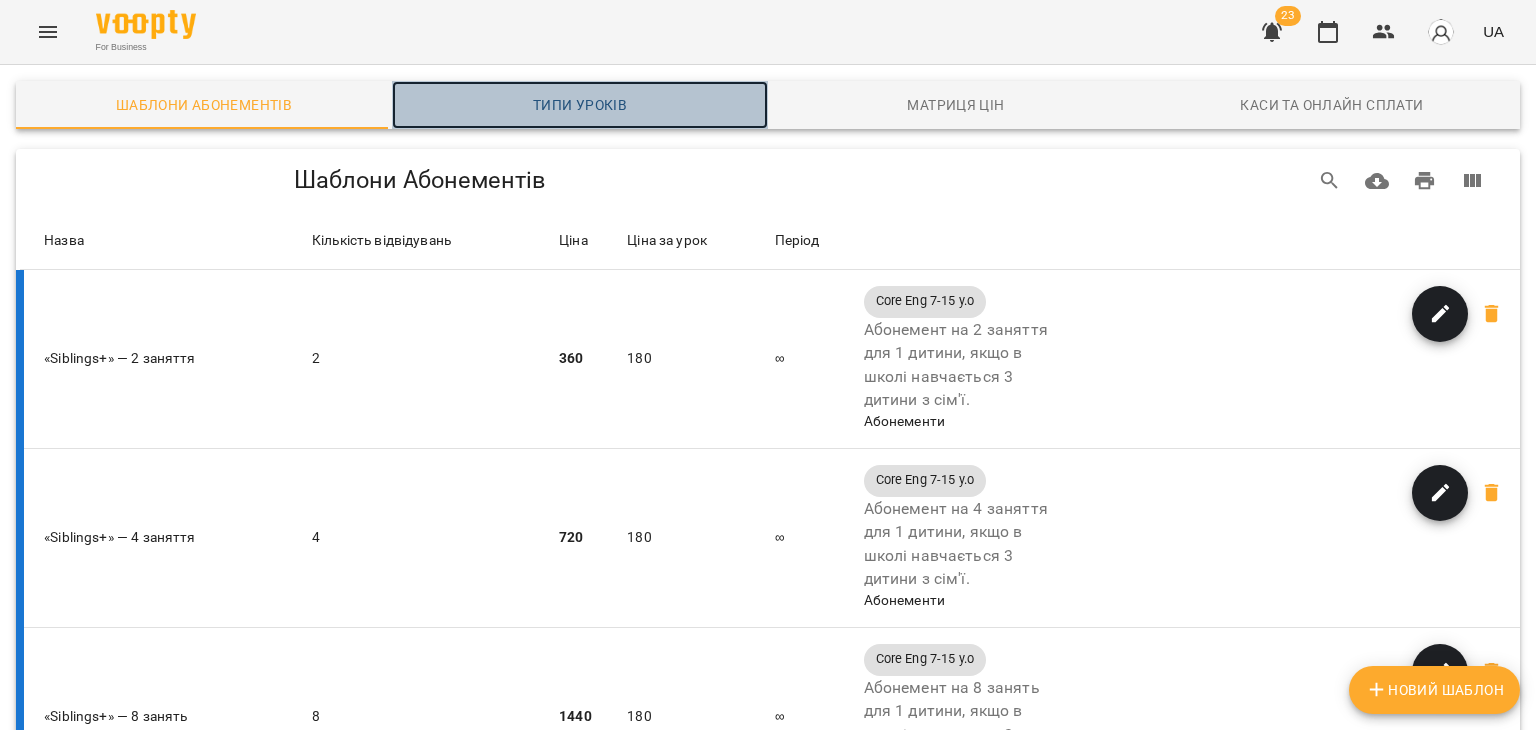 click on "Типи уроків" at bounding box center (580, 105) 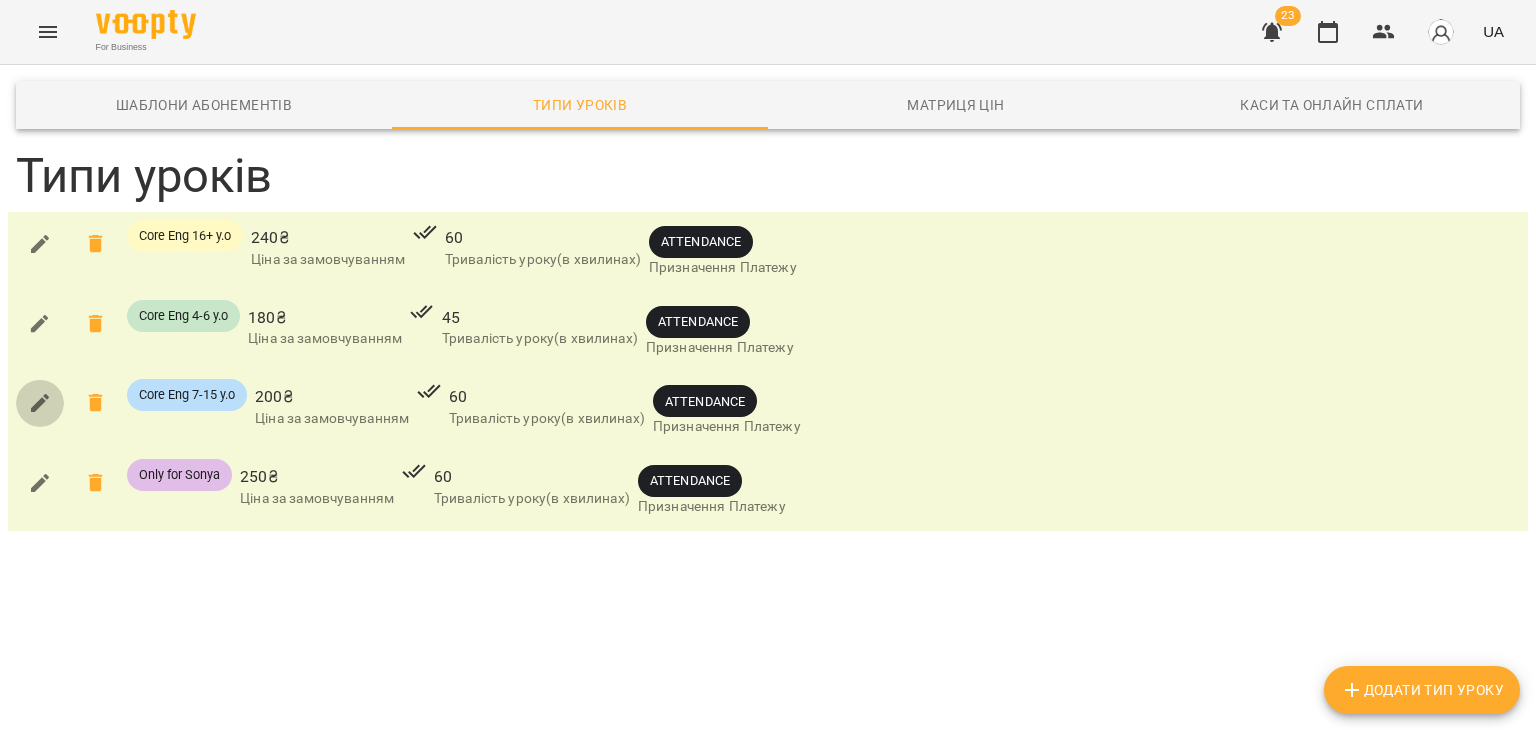 click 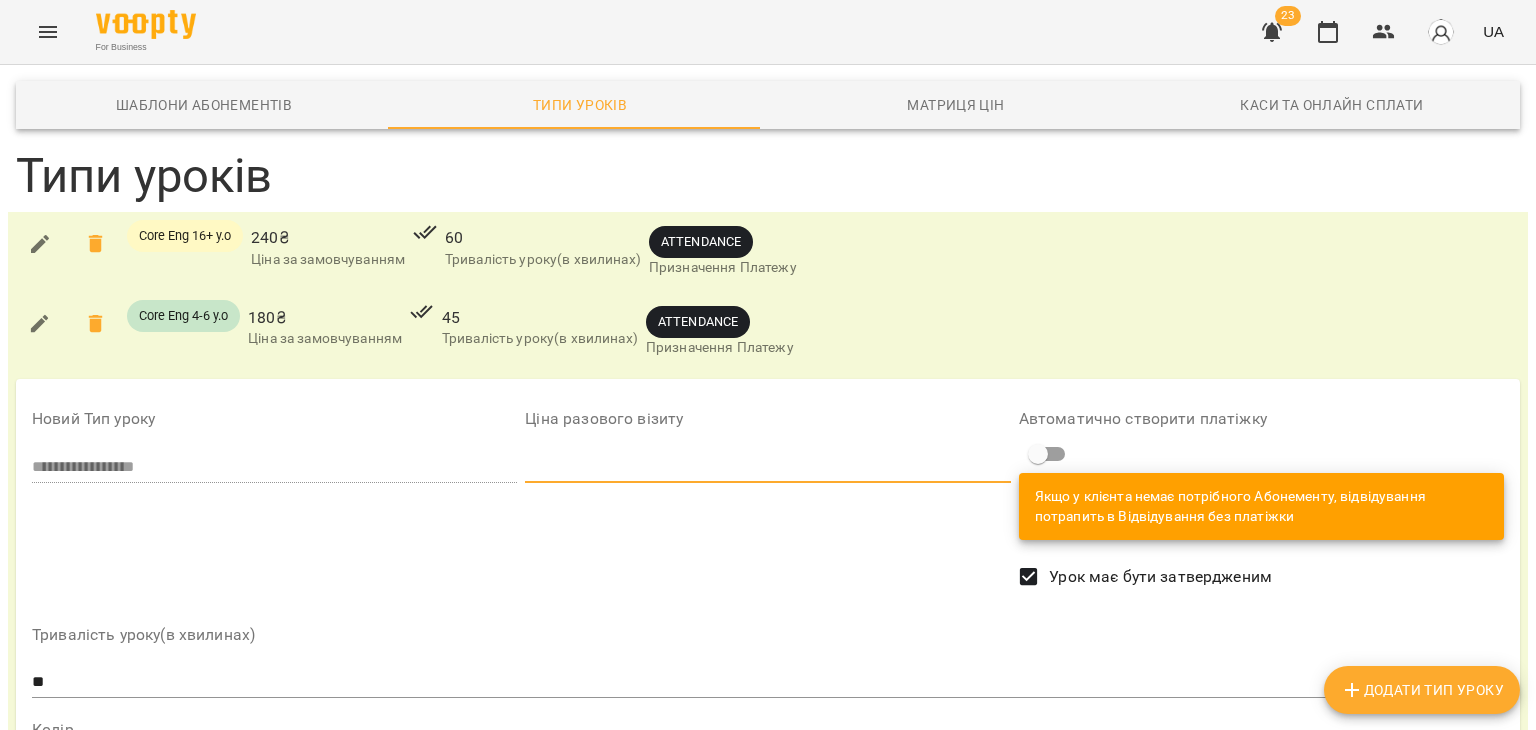 click on "***" at bounding box center [767, 467] 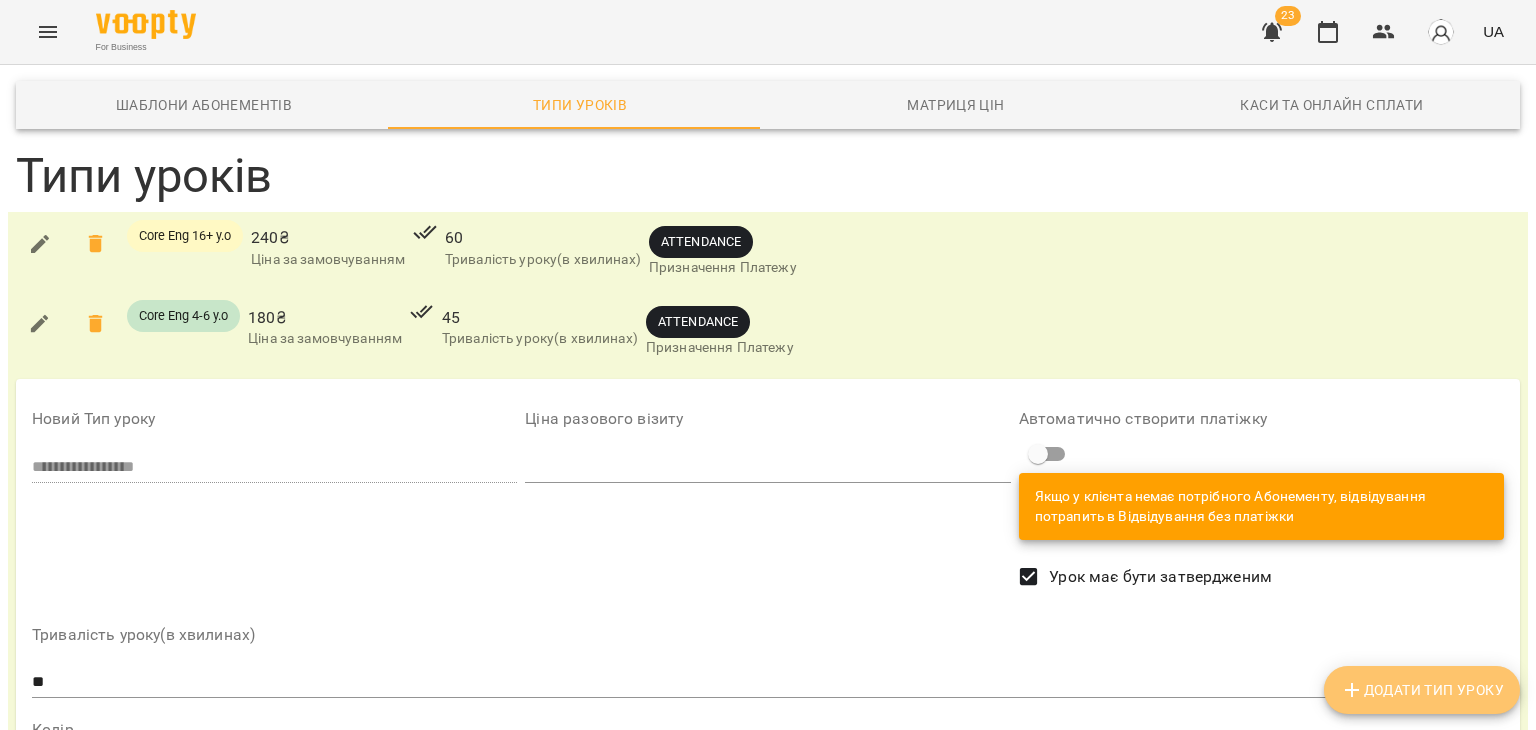 click on "Додати Тип Уроку" at bounding box center [1422, 690] 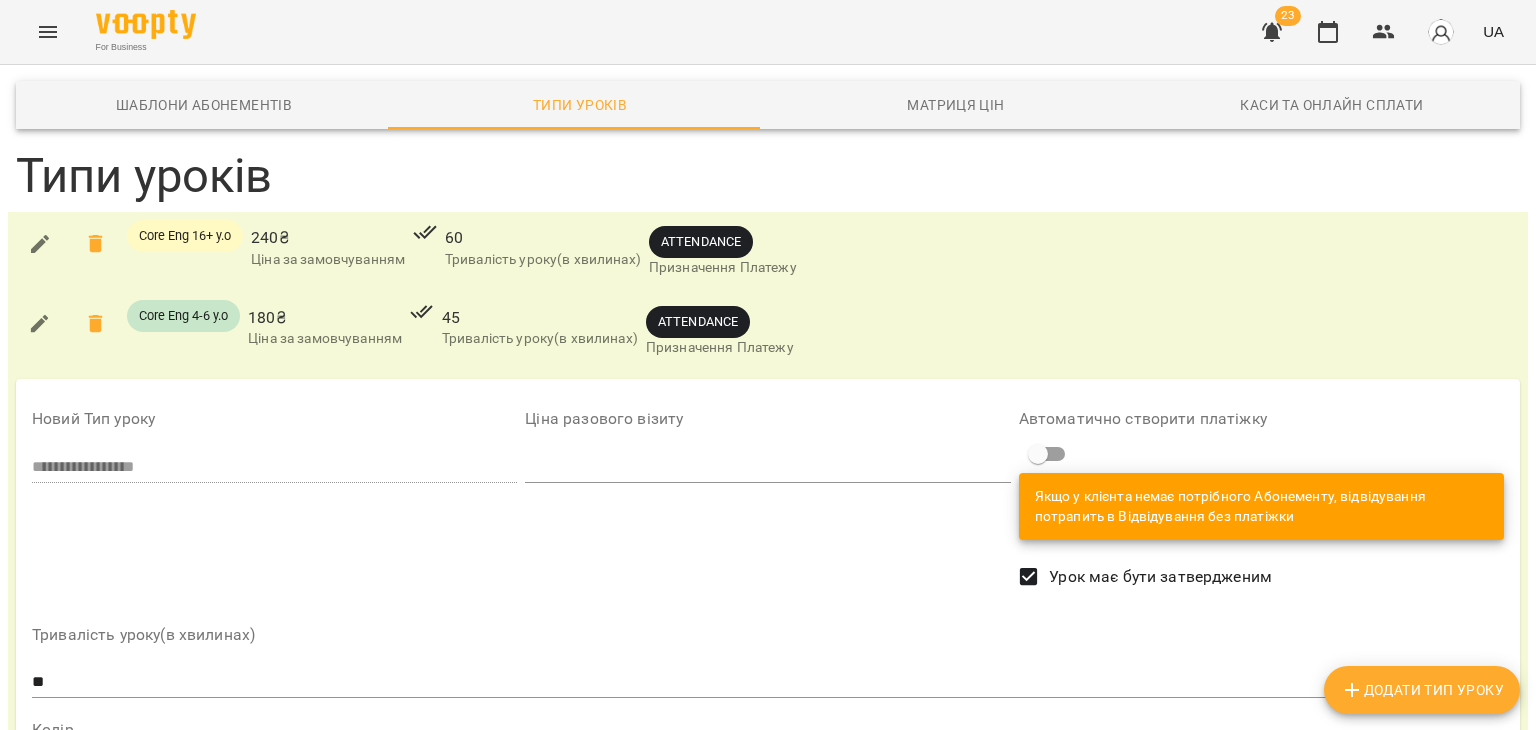 scroll, scrollTop: 250, scrollLeft: 0, axis: vertical 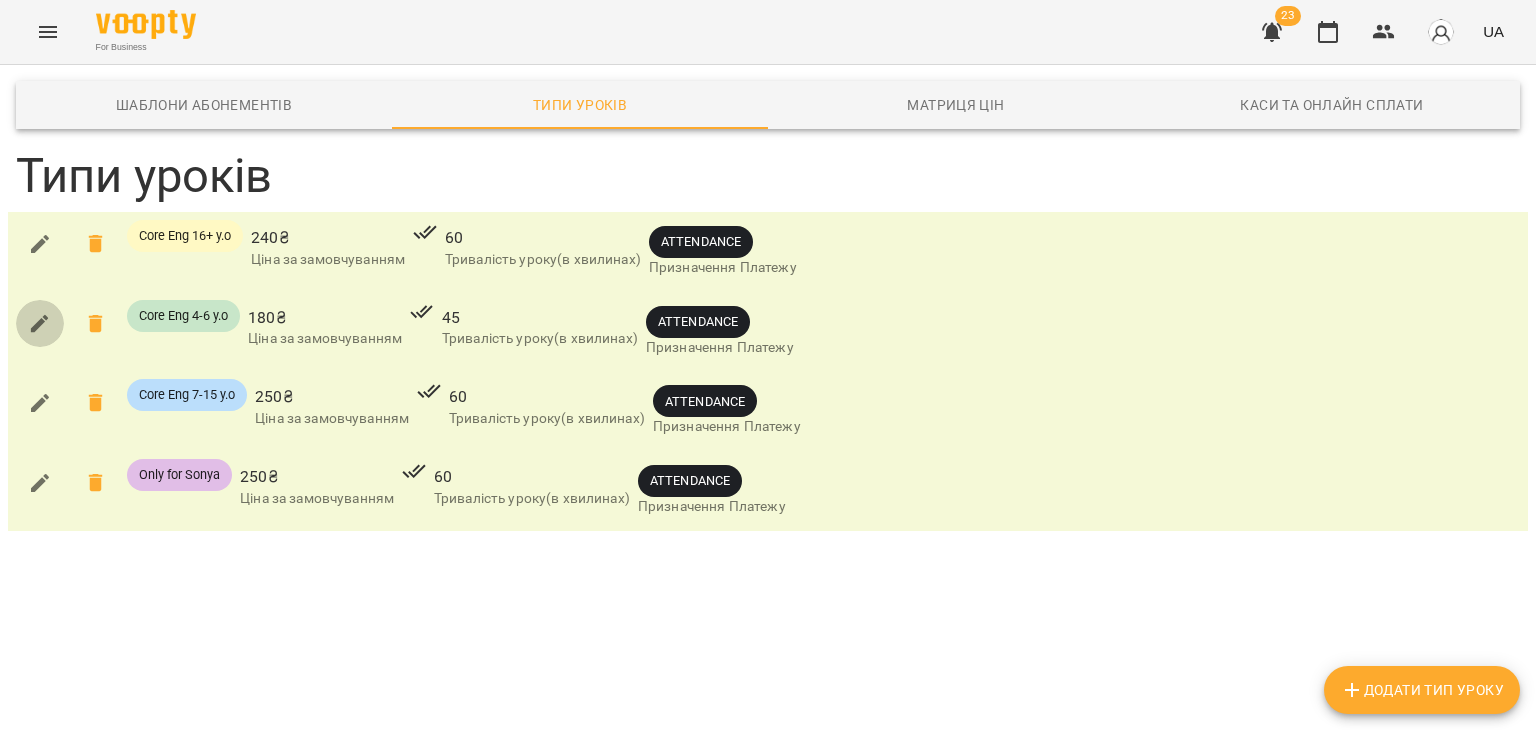 click 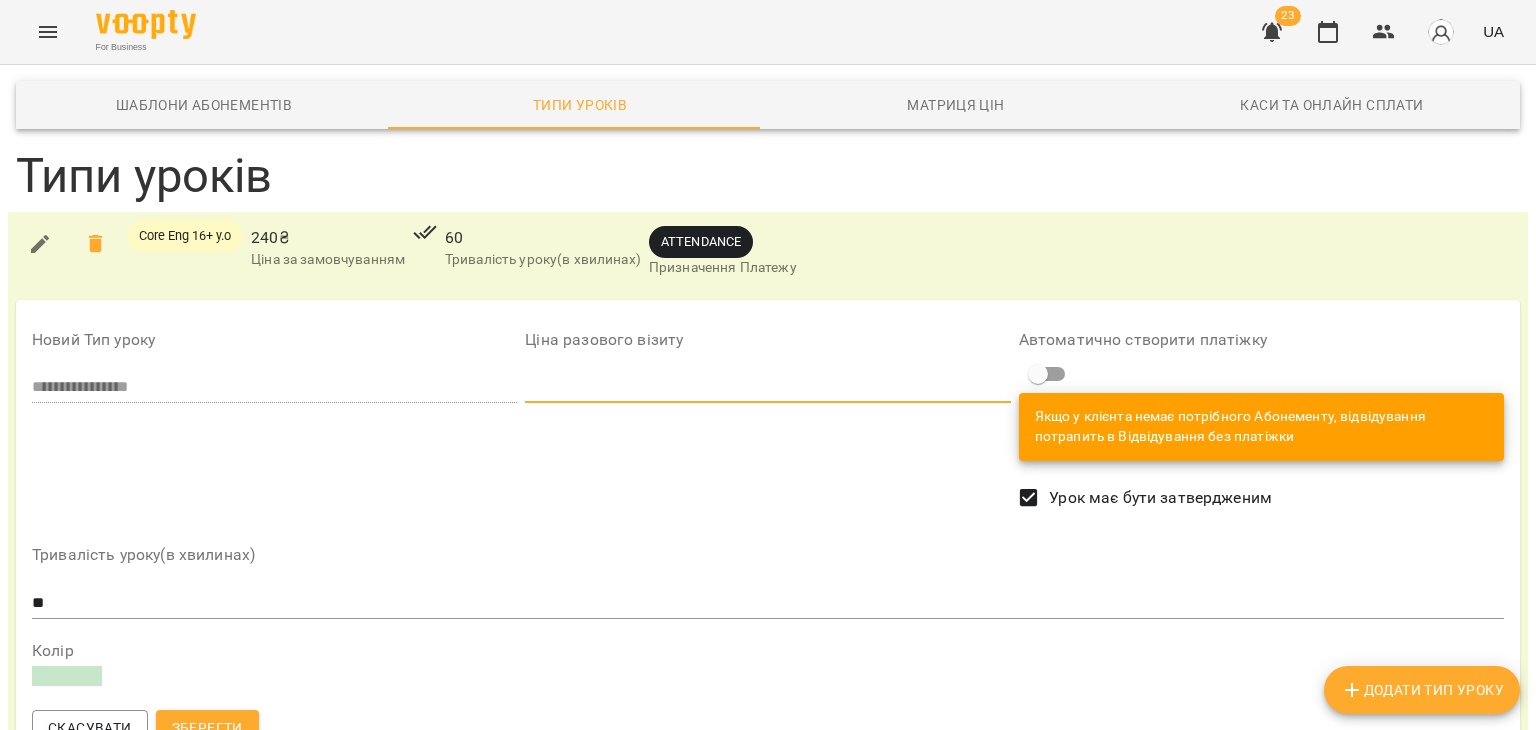click on "**********" at bounding box center [768, 531] 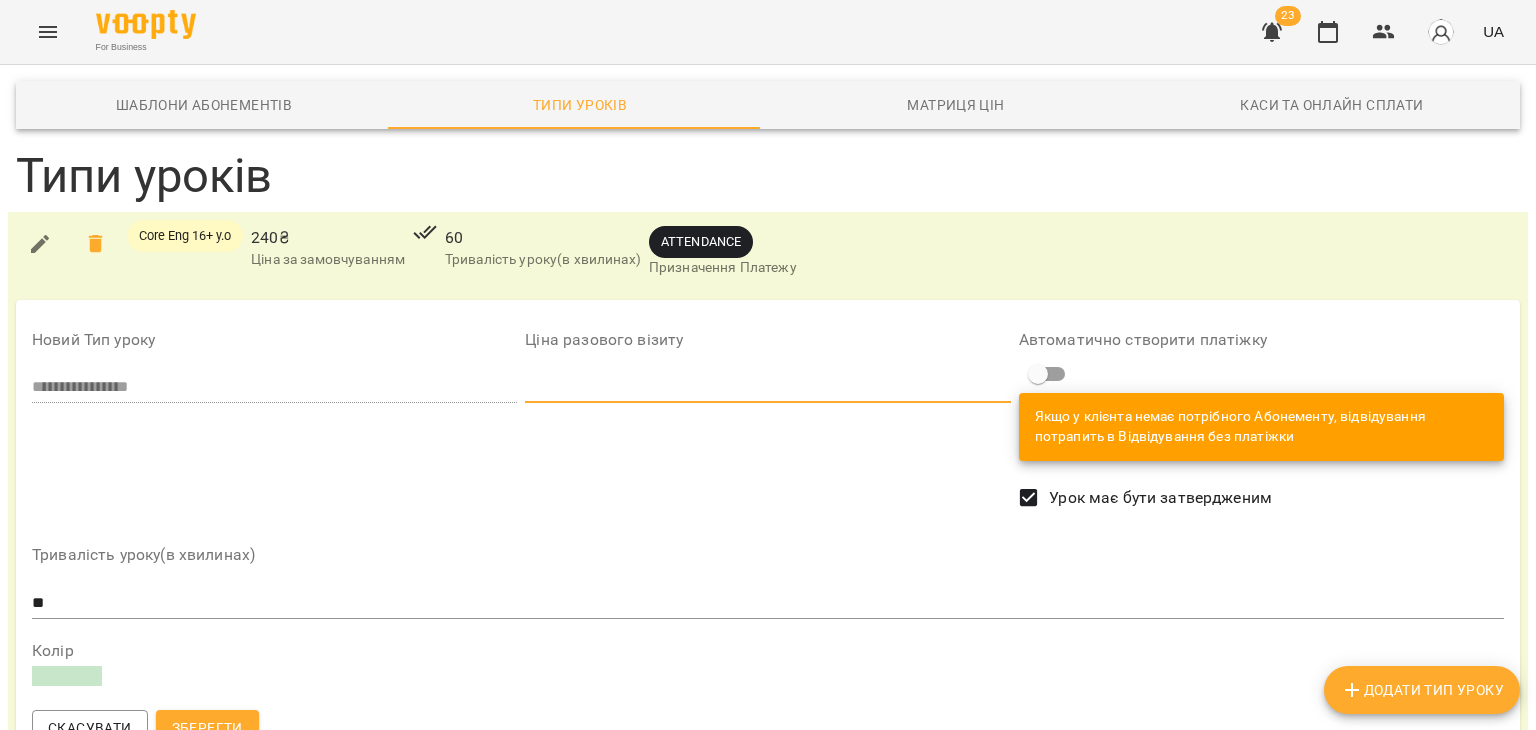 scroll, scrollTop: 140, scrollLeft: 0, axis: vertical 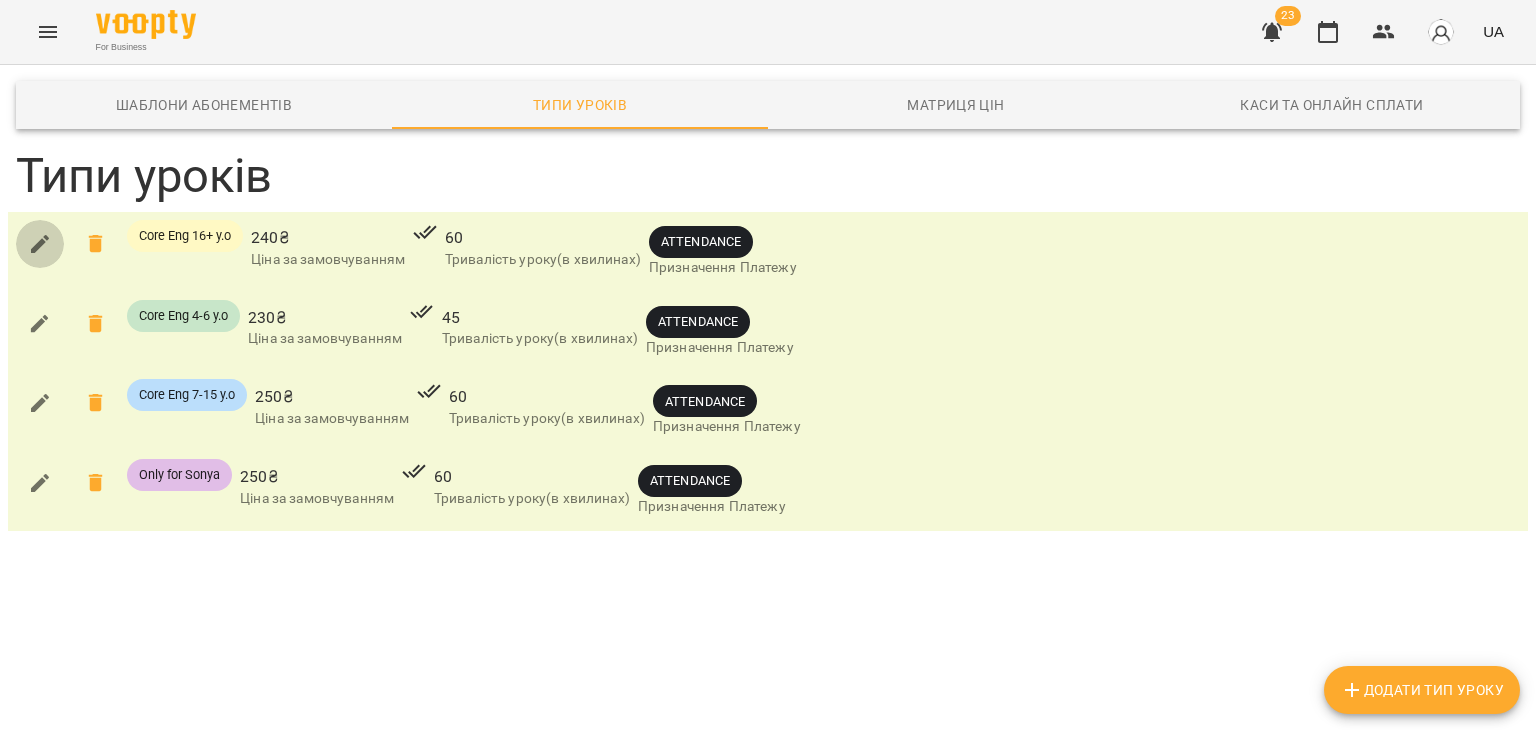 click 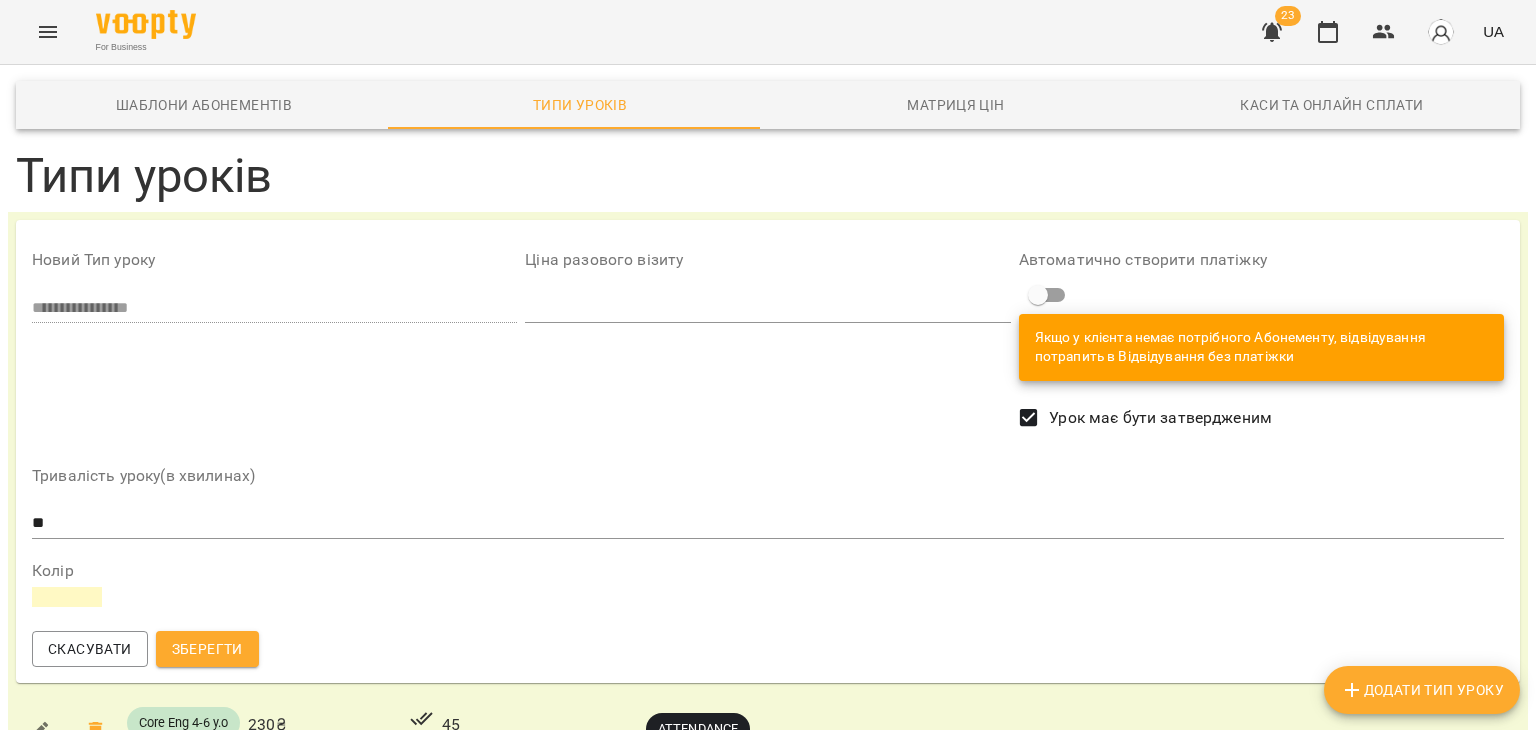 click on "***" at bounding box center (767, 308) 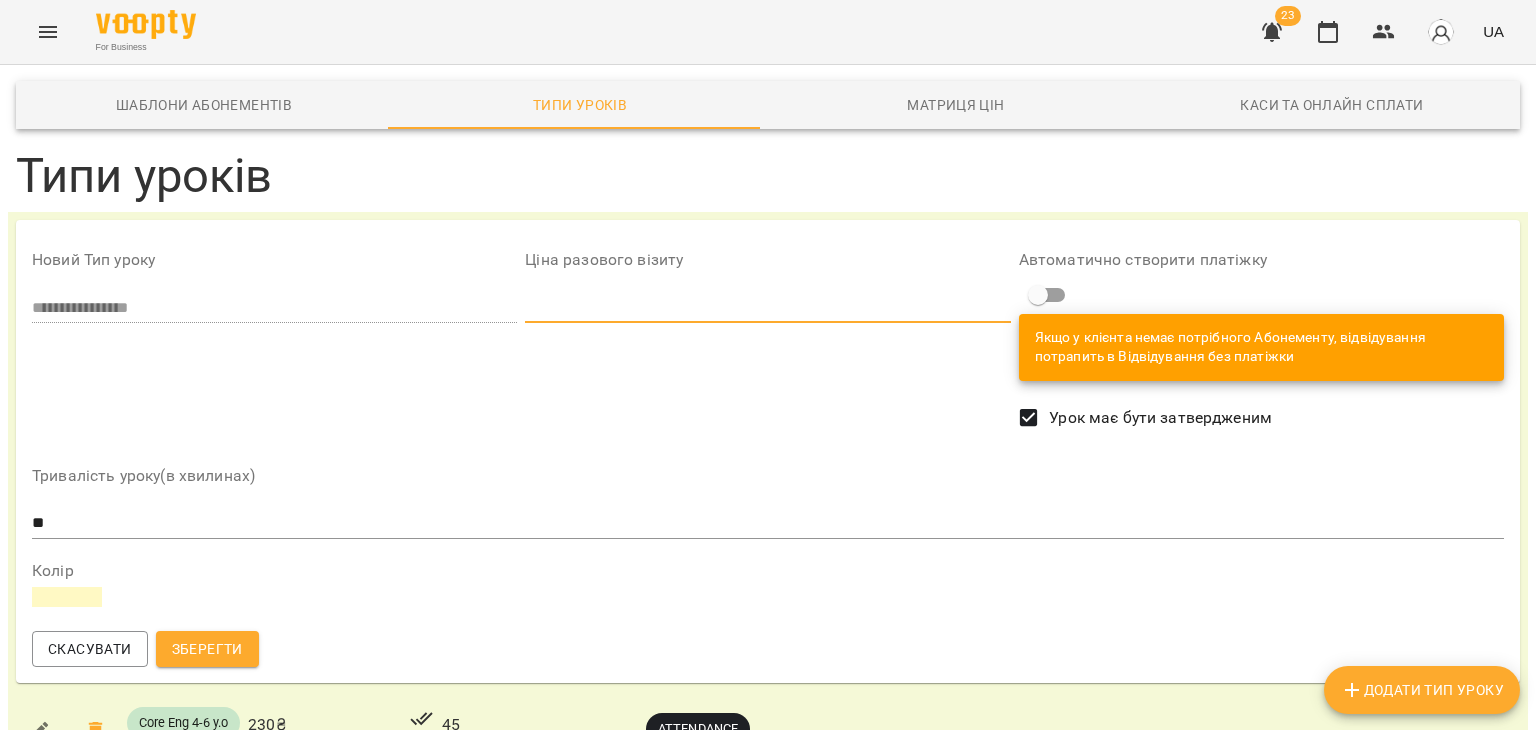 click on "***" at bounding box center (767, 308) 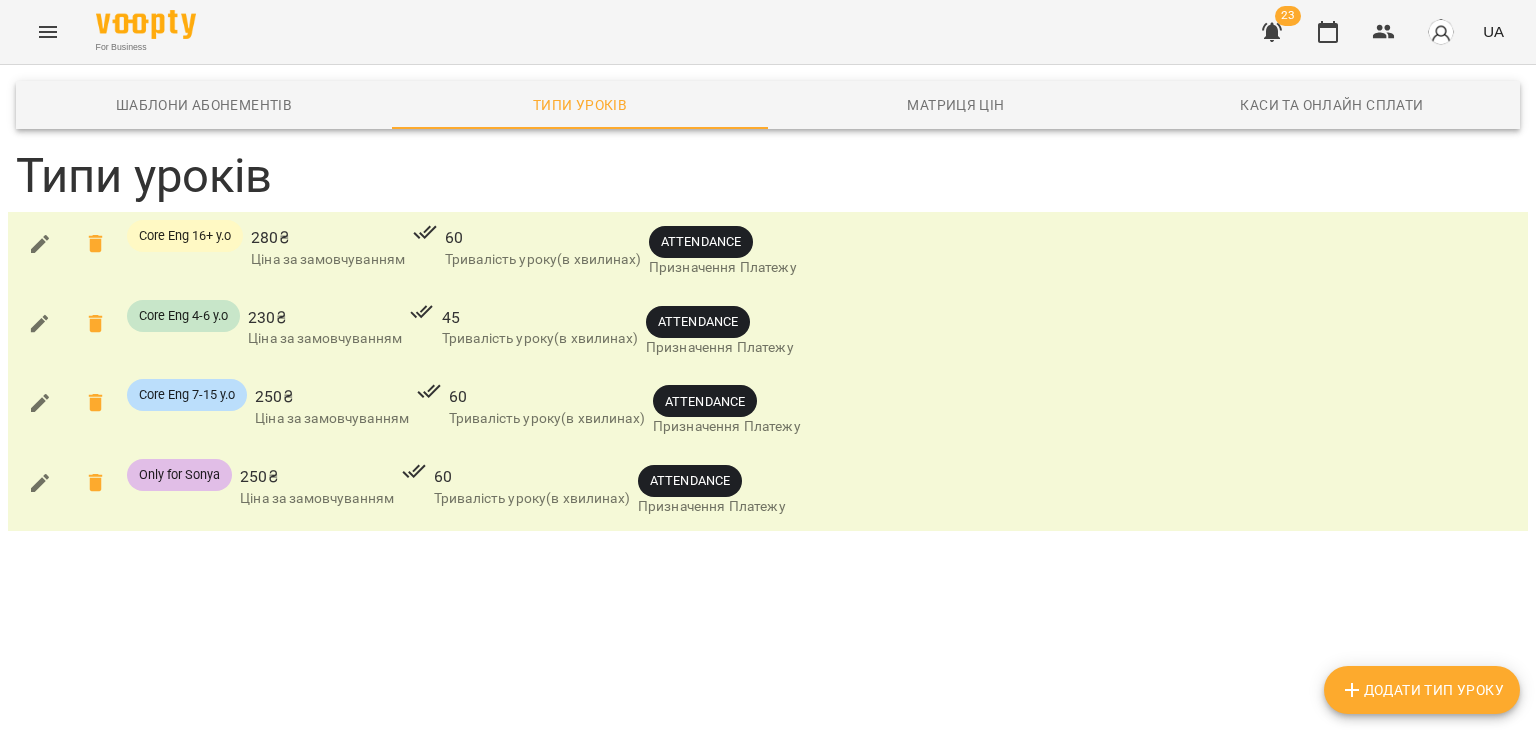 drag, startPoint x: 202, startPoint y: 649, endPoint x: 139, endPoint y: 605, distance: 76.843994 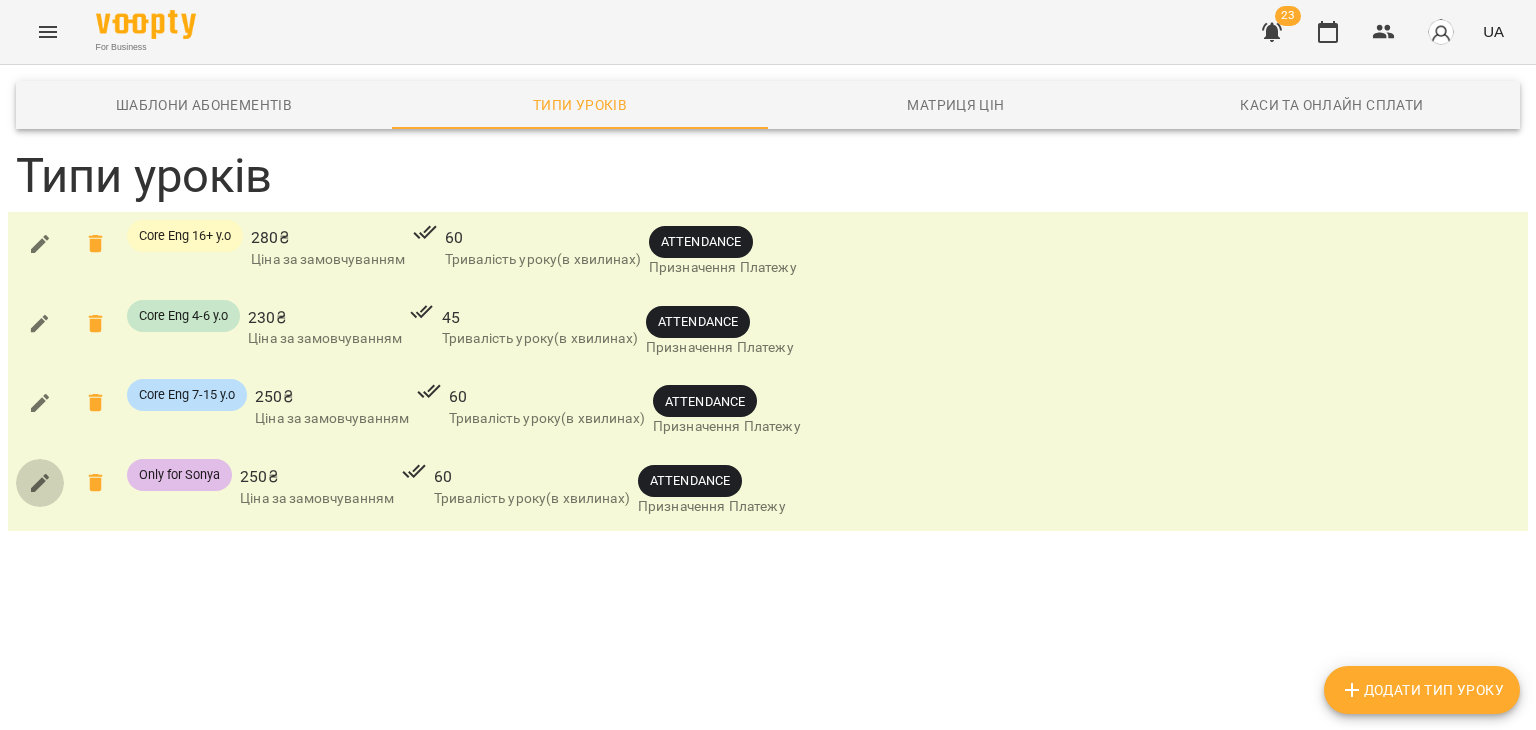 click 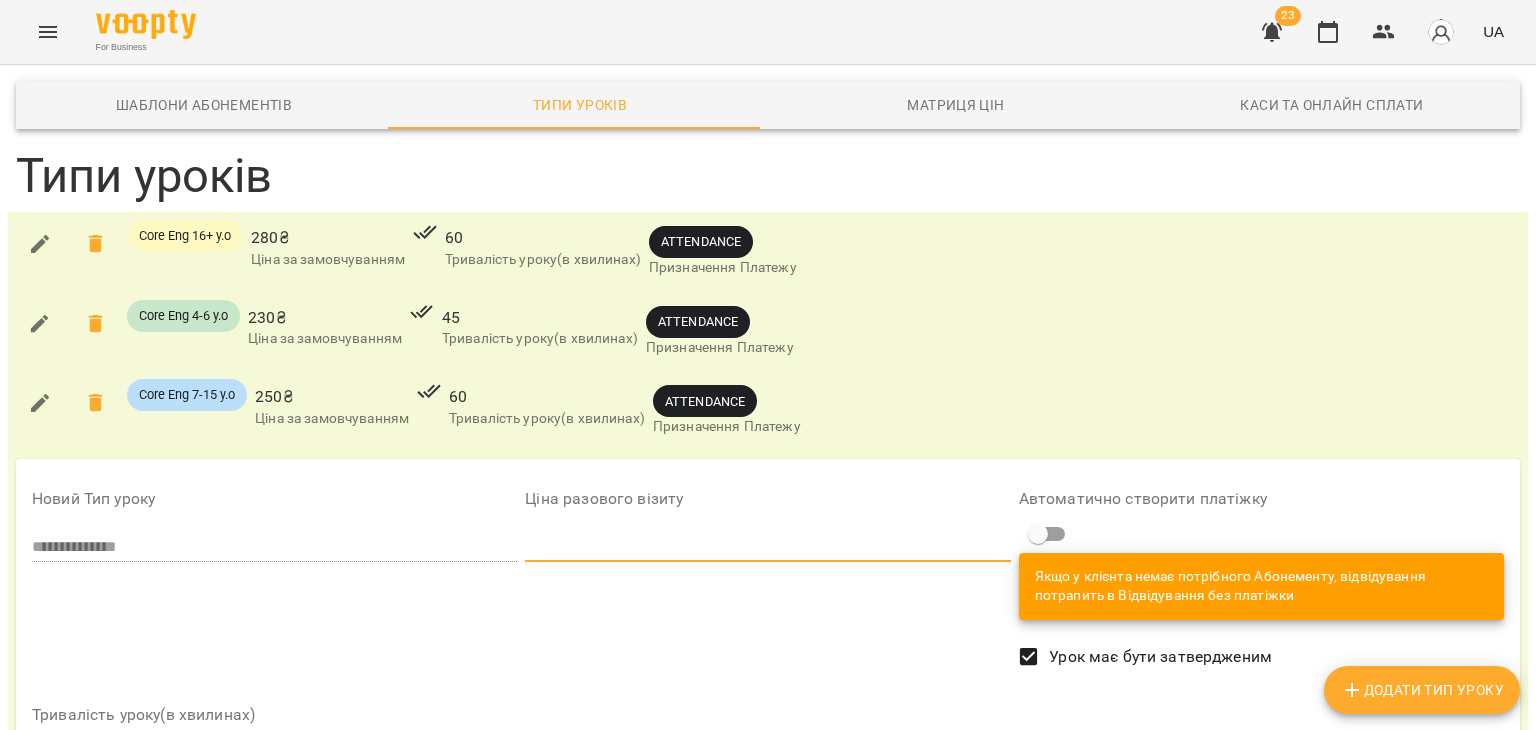 click on "**********" at bounding box center [768, 690] 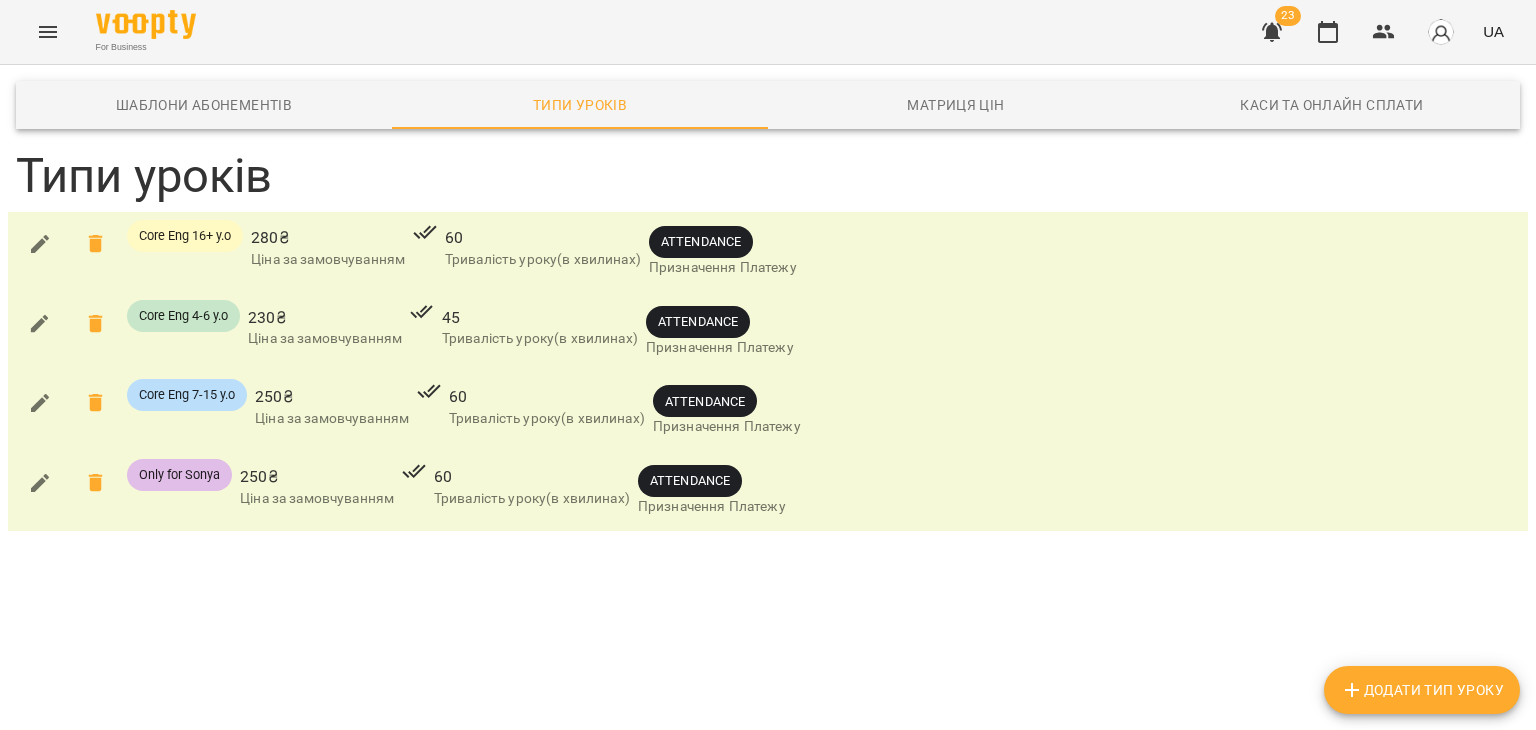 scroll, scrollTop: 0, scrollLeft: 0, axis: both 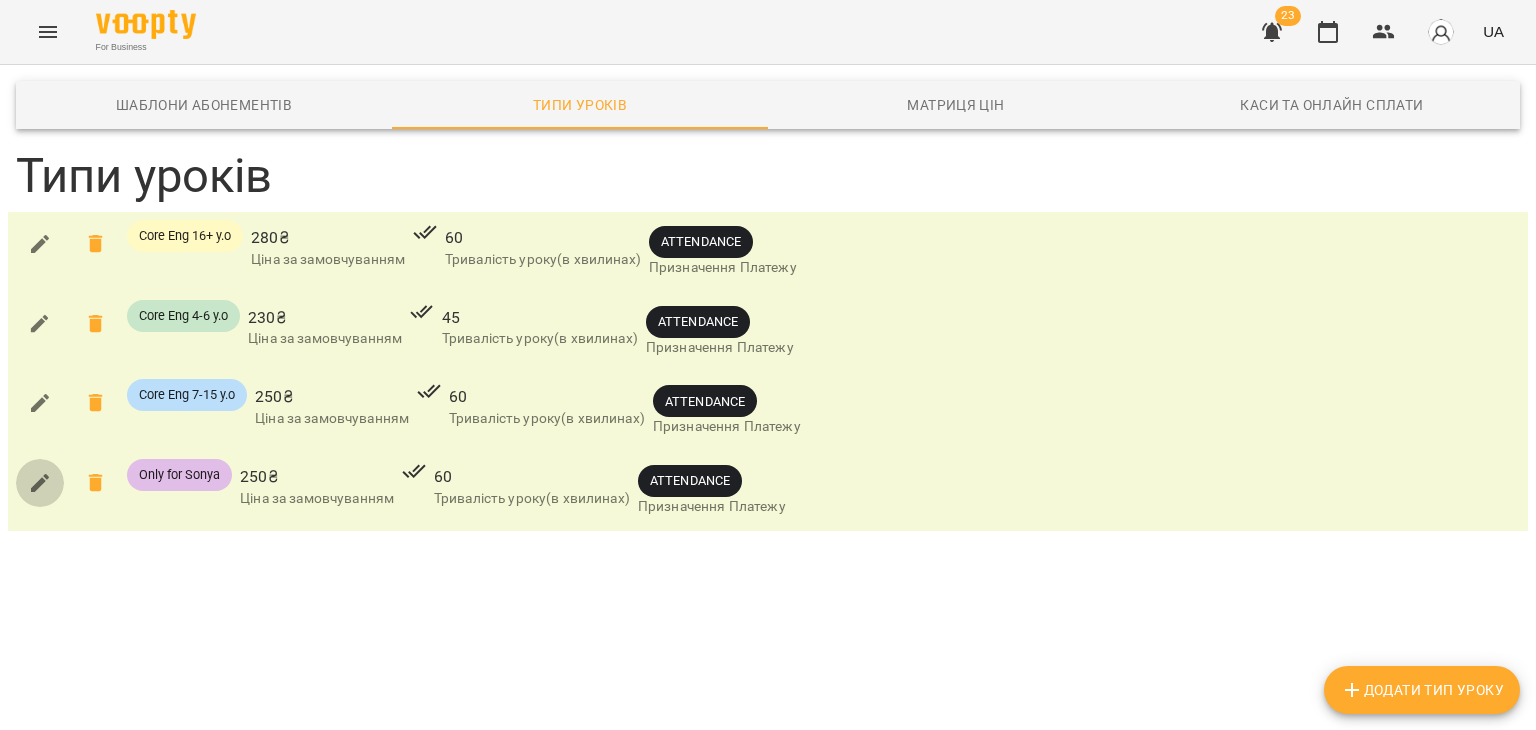 click at bounding box center (40, 483) 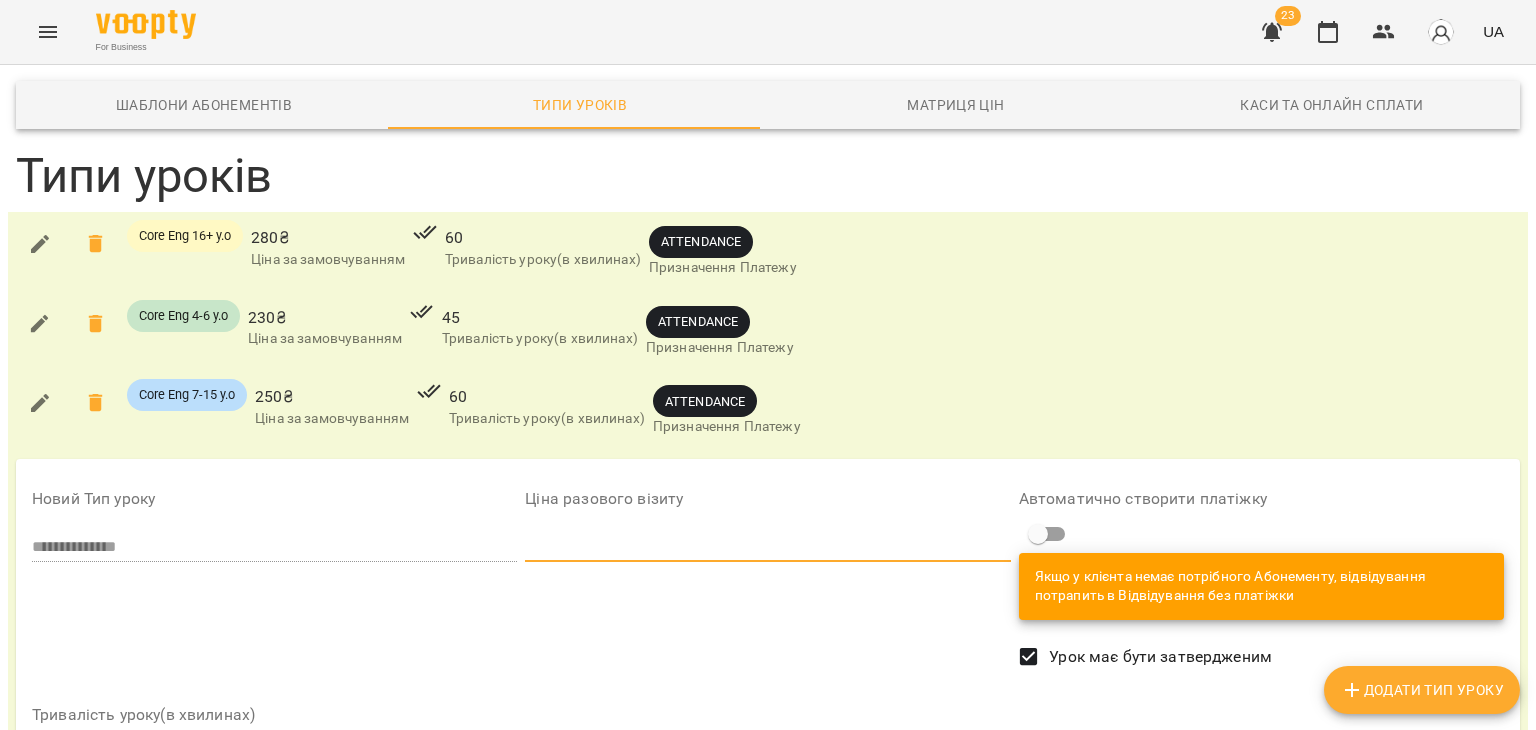 click on "**********" at bounding box center [768, 690] 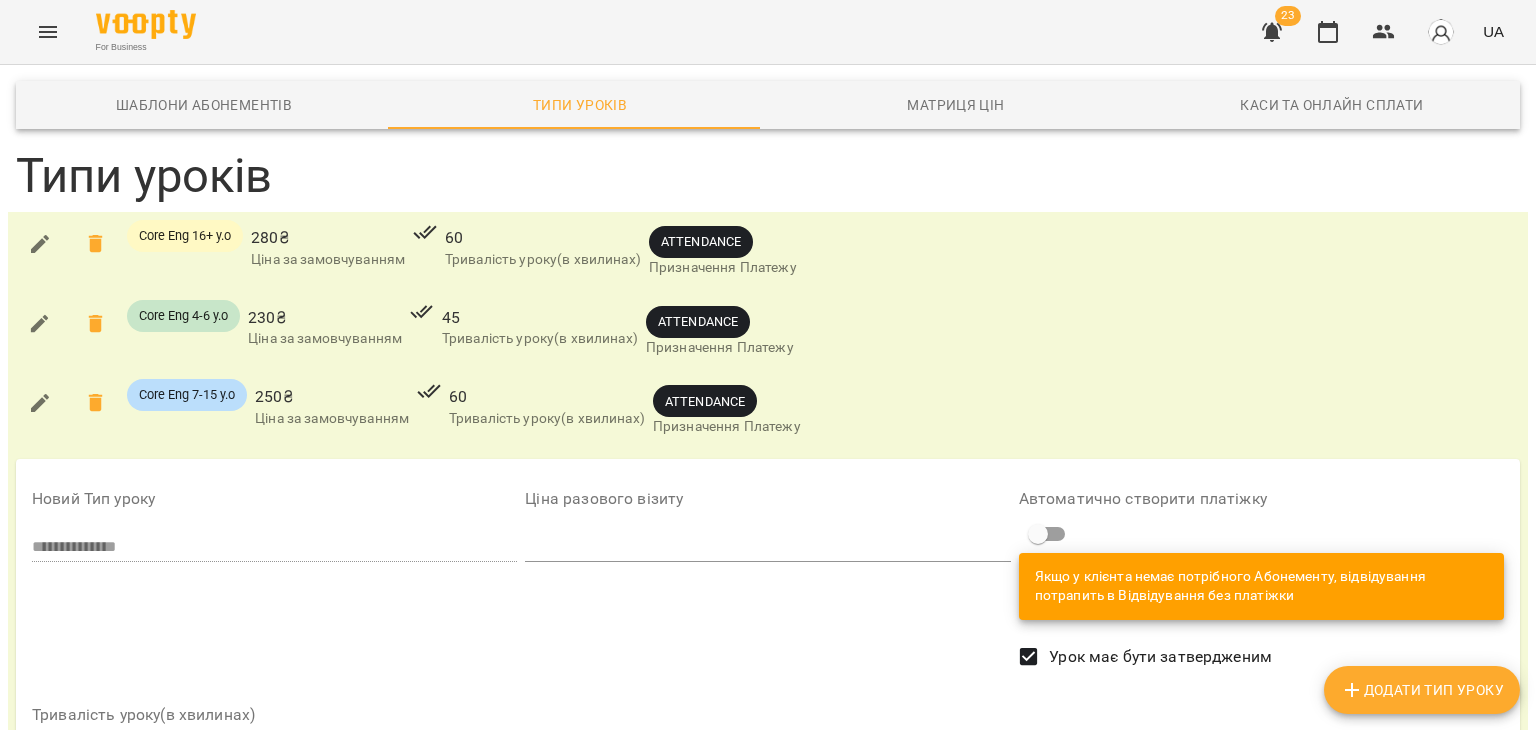 click on "Зберегти" at bounding box center [207, 888] 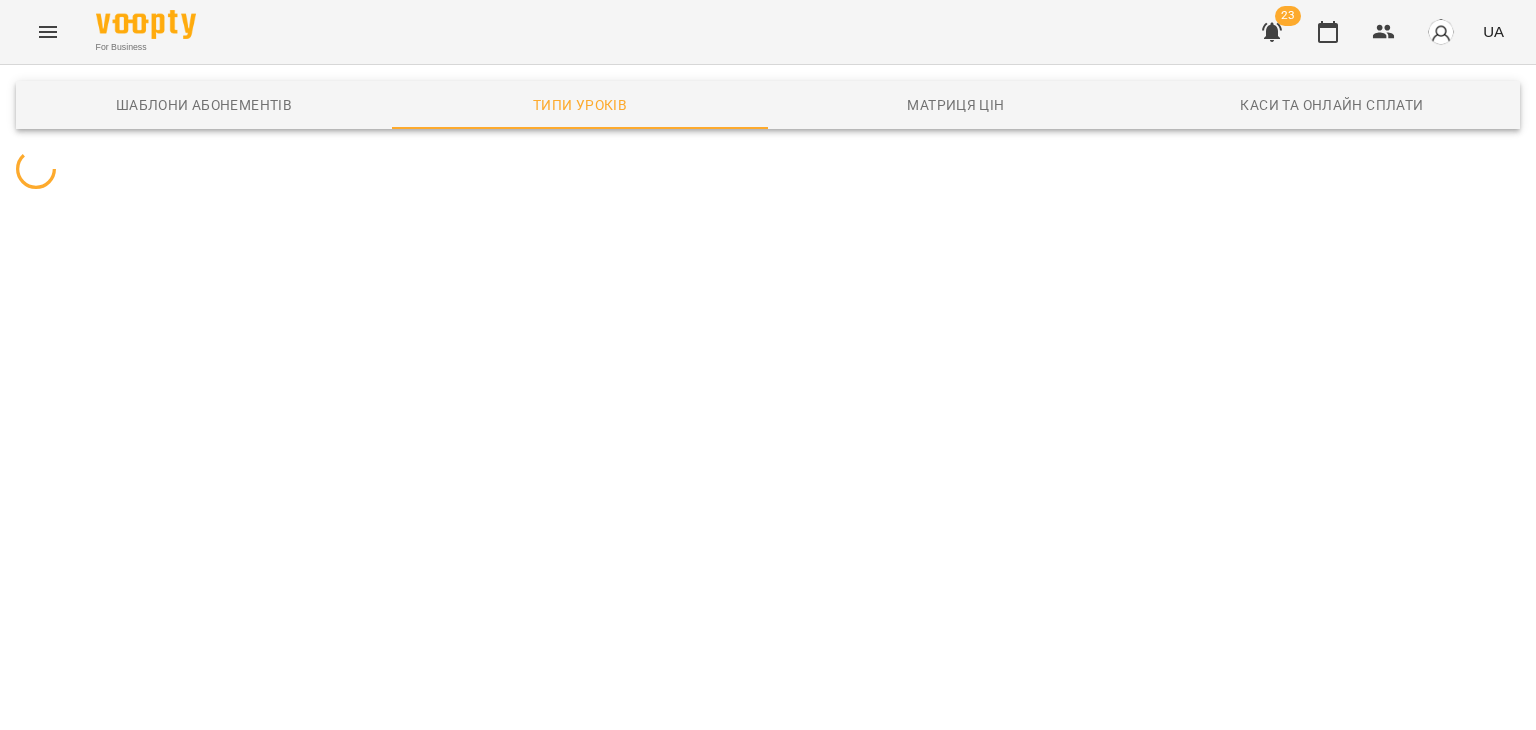 scroll, scrollTop: 0, scrollLeft: 0, axis: both 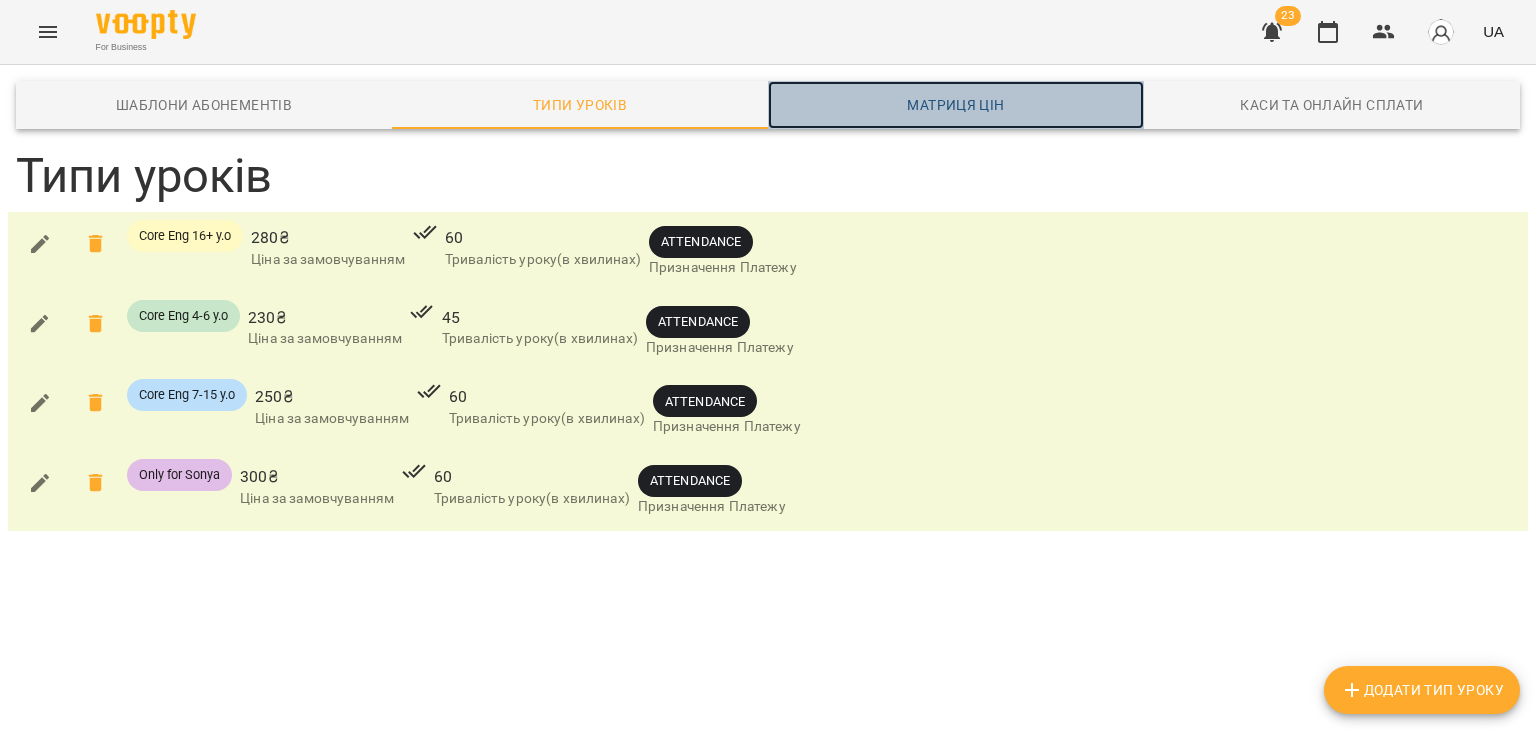 click on "Матриця цін" at bounding box center [956, 105] 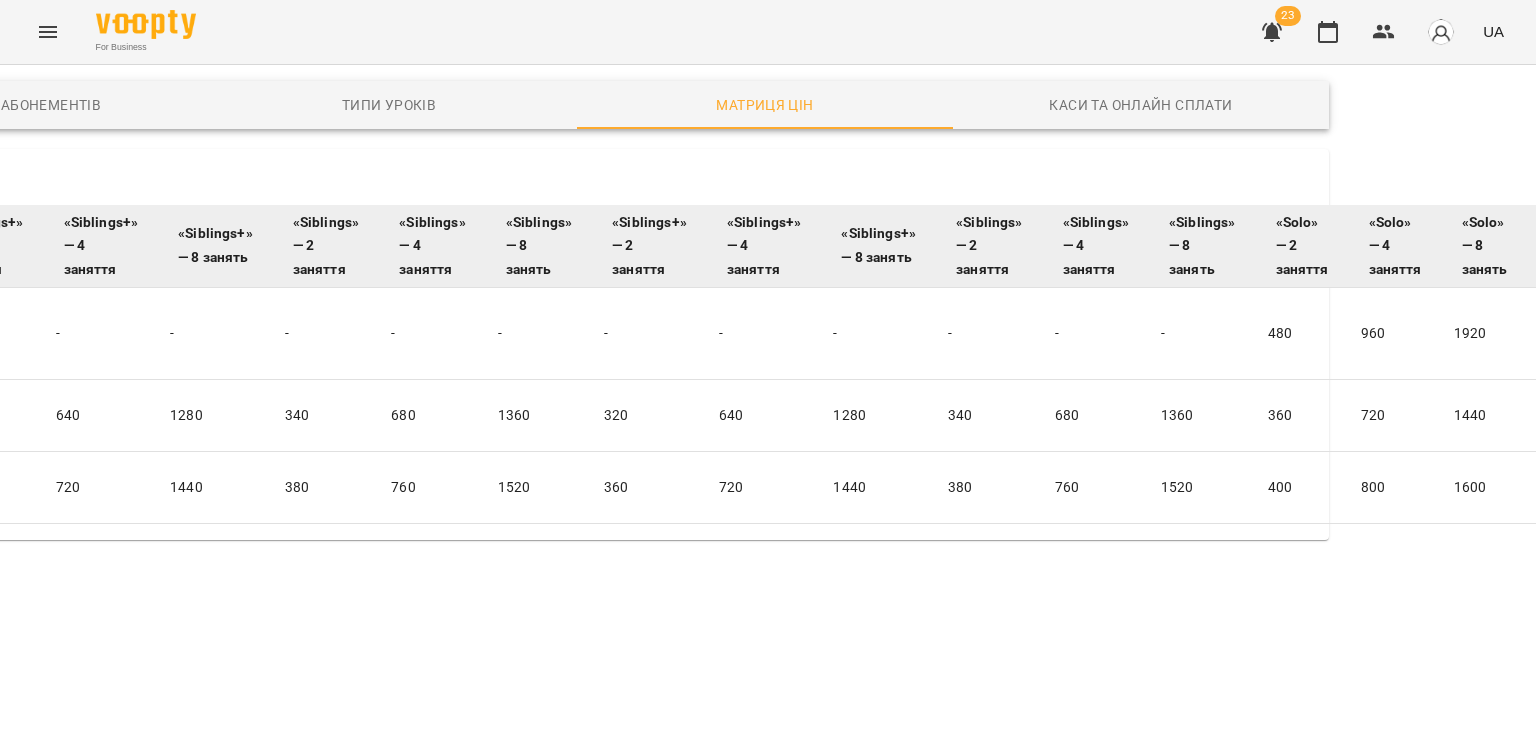 scroll, scrollTop: 0, scrollLeft: 0, axis: both 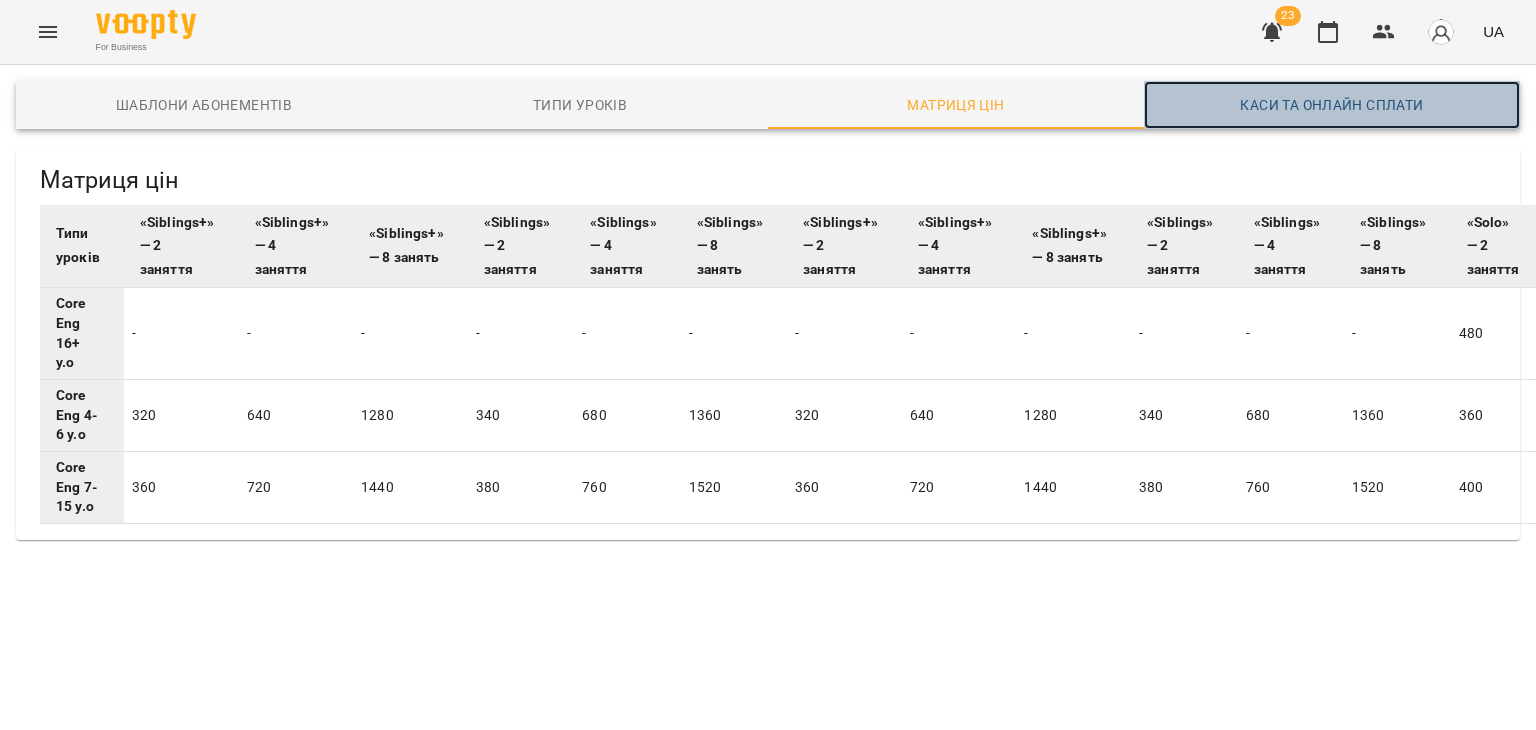 click on "Каси та Онлайн Сплати" at bounding box center [1332, 105] 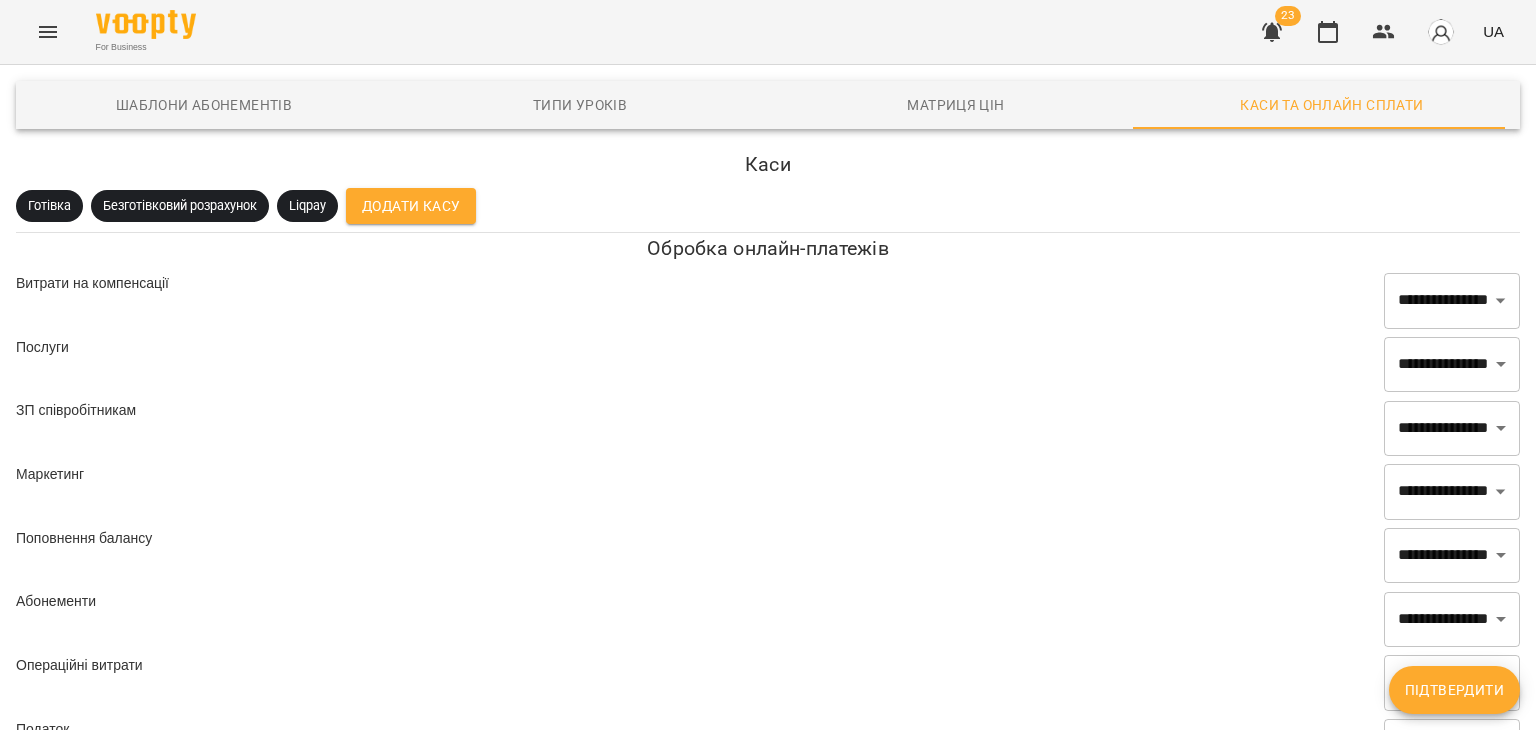 scroll, scrollTop: 0, scrollLeft: 0, axis: both 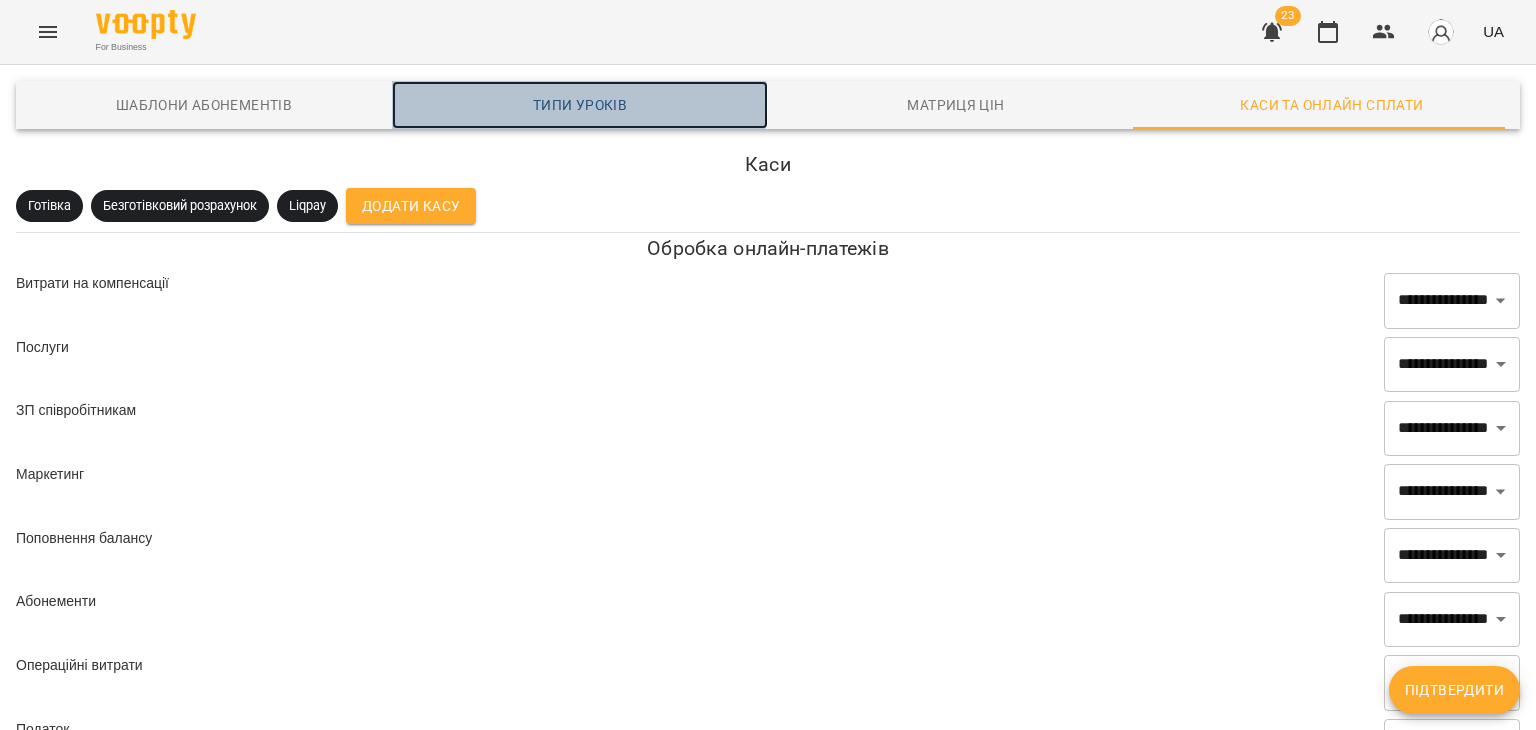 click on "Типи уроків" at bounding box center (580, 105) 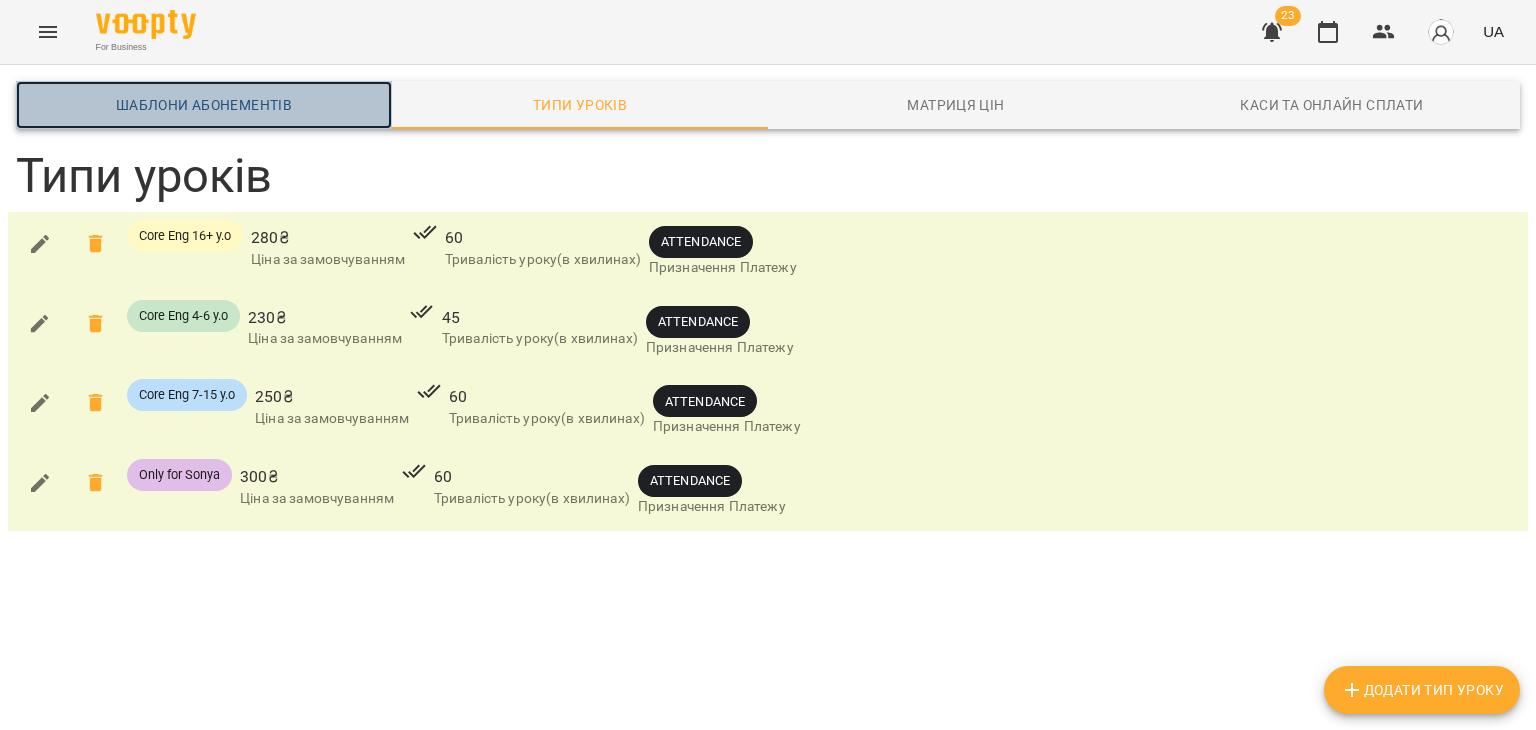 click on "Шаблони Абонементів" at bounding box center (204, 105) 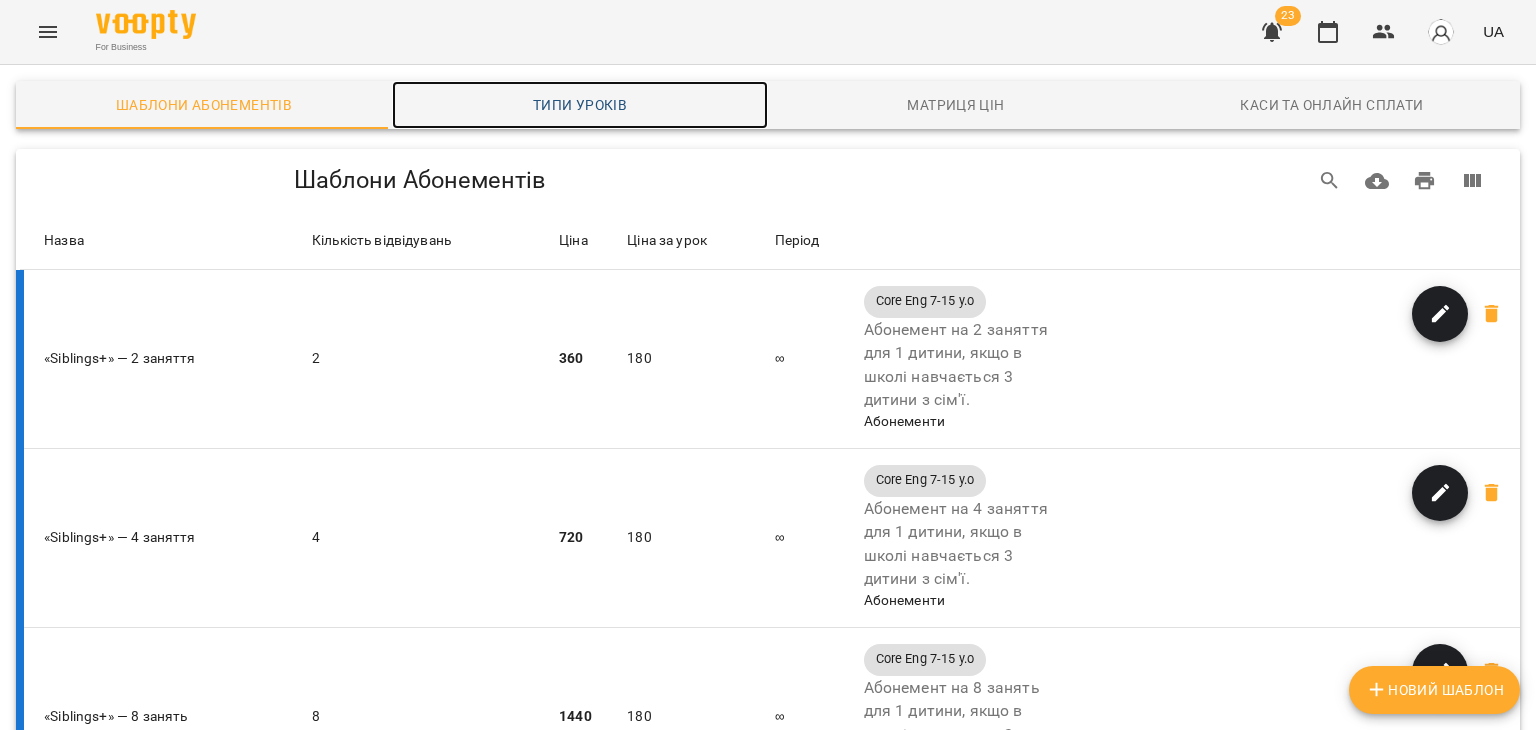 click on "Типи уроків" at bounding box center (580, 105) 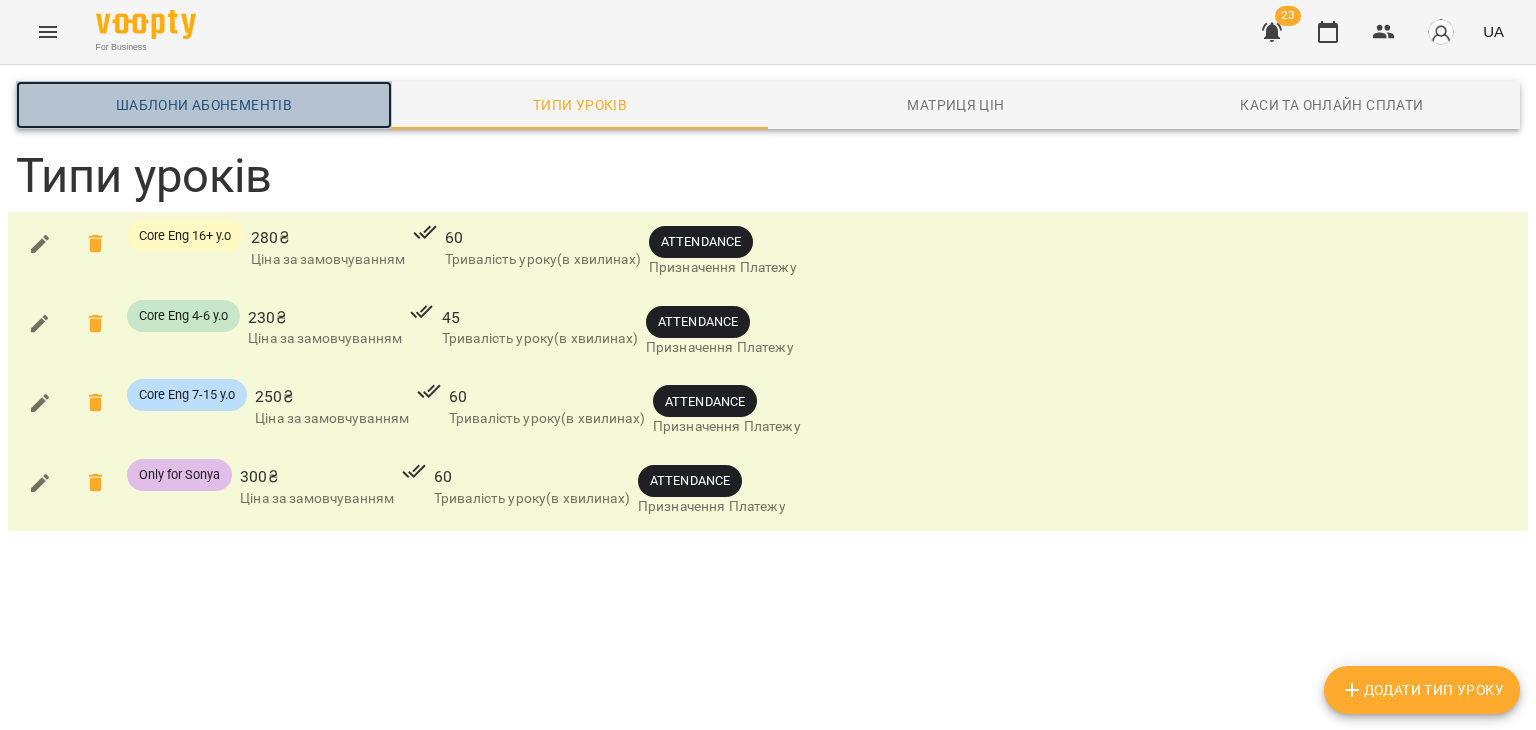 click on "Шаблони Абонементів" at bounding box center [204, 105] 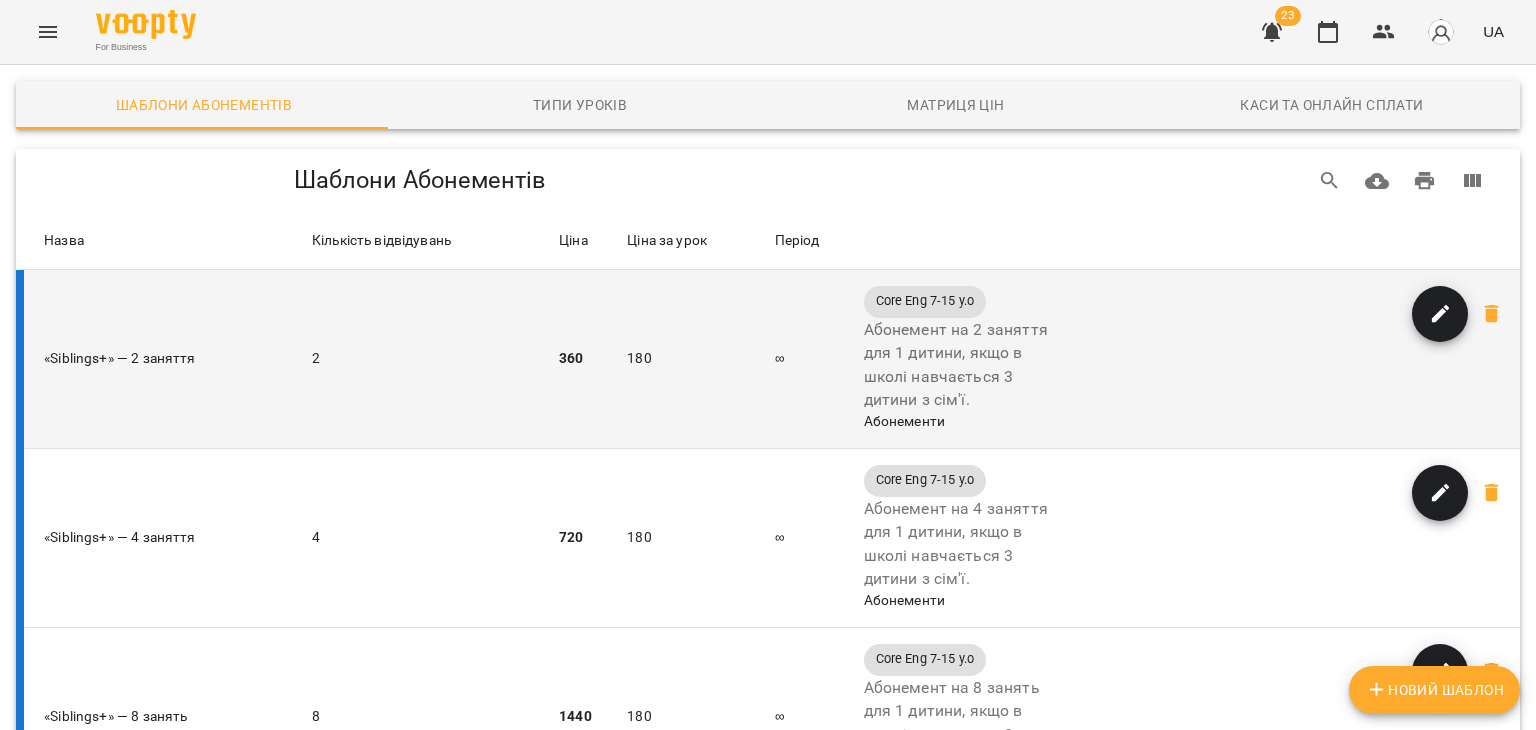 scroll, scrollTop: 4154, scrollLeft: 0, axis: vertical 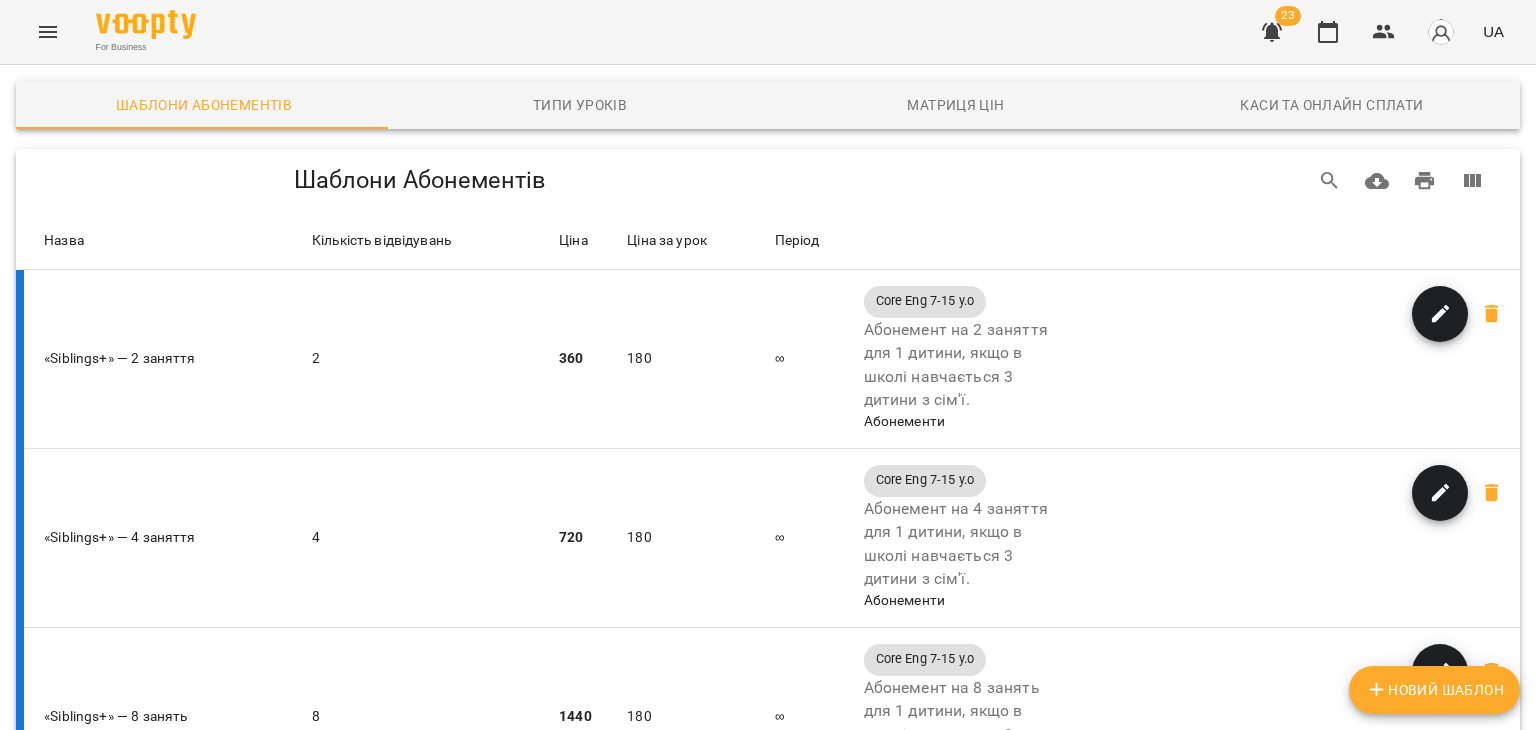click 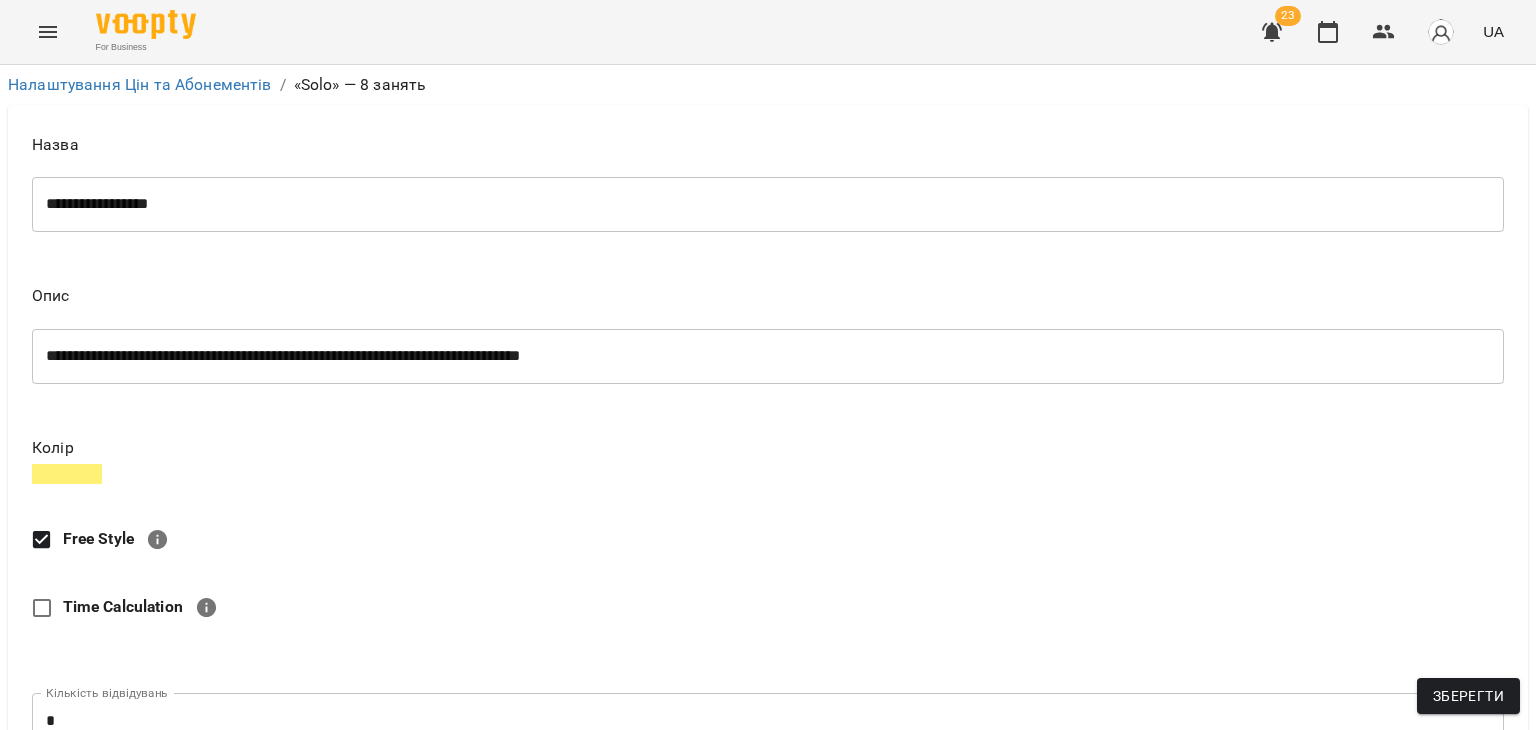 scroll, scrollTop: 527, scrollLeft: 0, axis: vertical 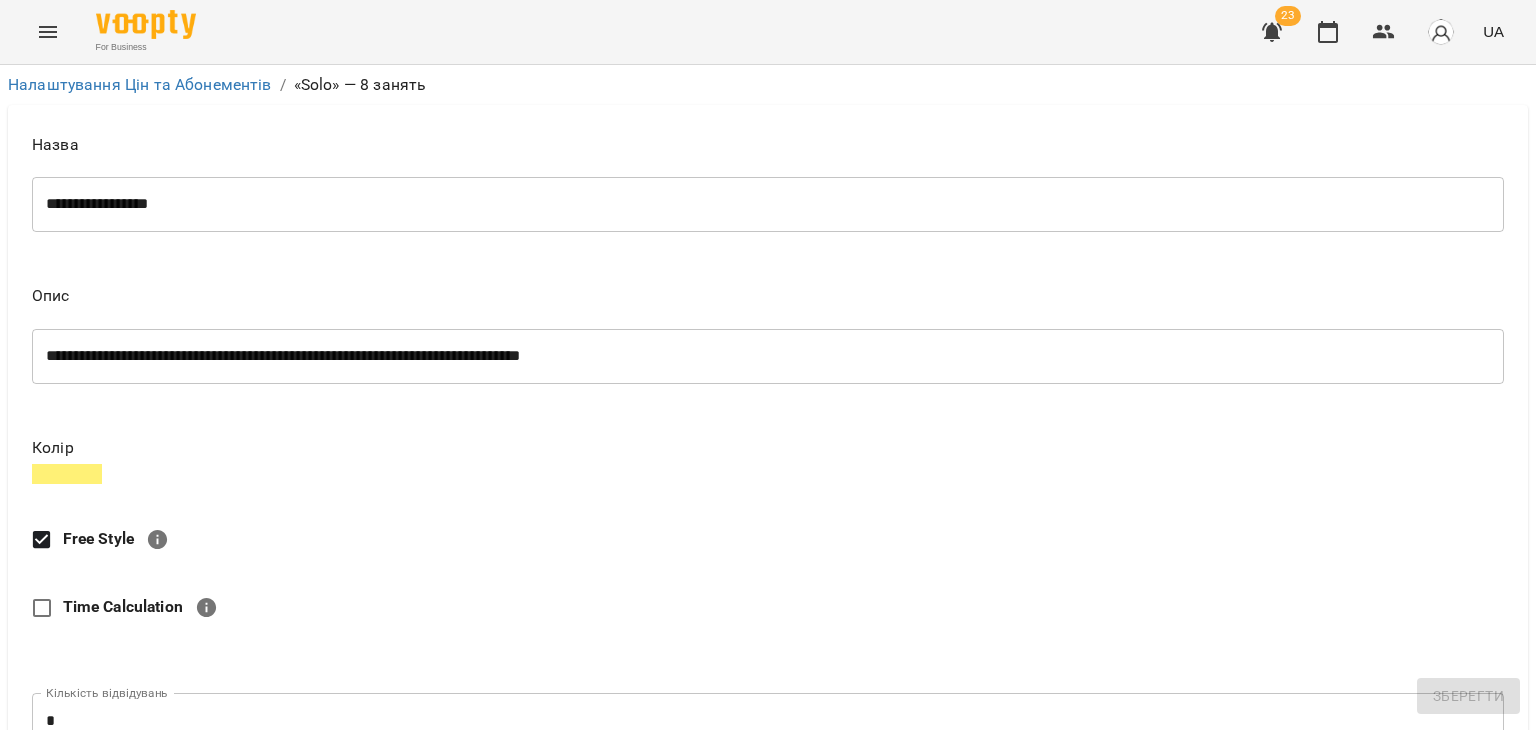 drag, startPoint x: 194, startPoint y: 417, endPoint x: 99, endPoint y: 415, distance: 95.02105 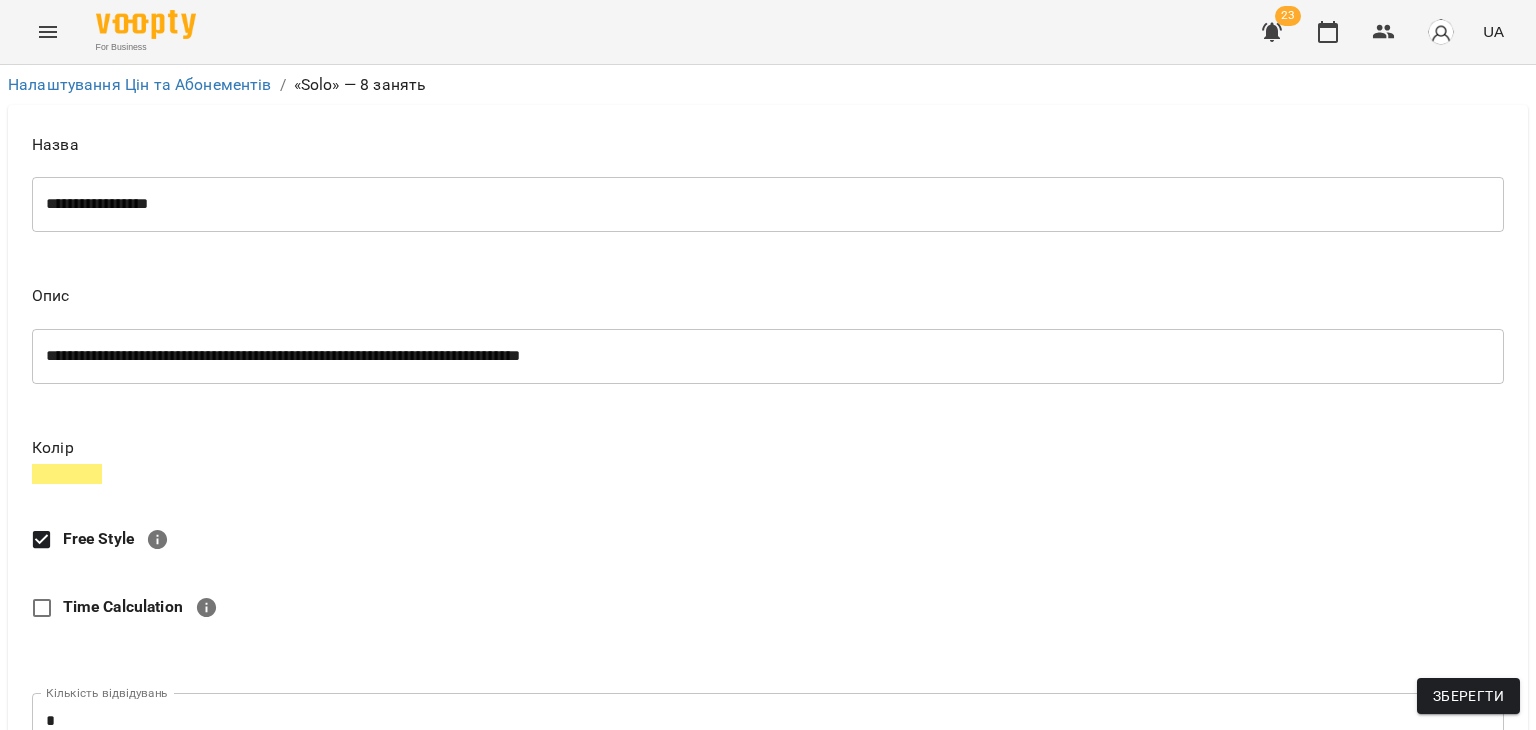 scroll, scrollTop: 346, scrollLeft: 0, axis: vertical 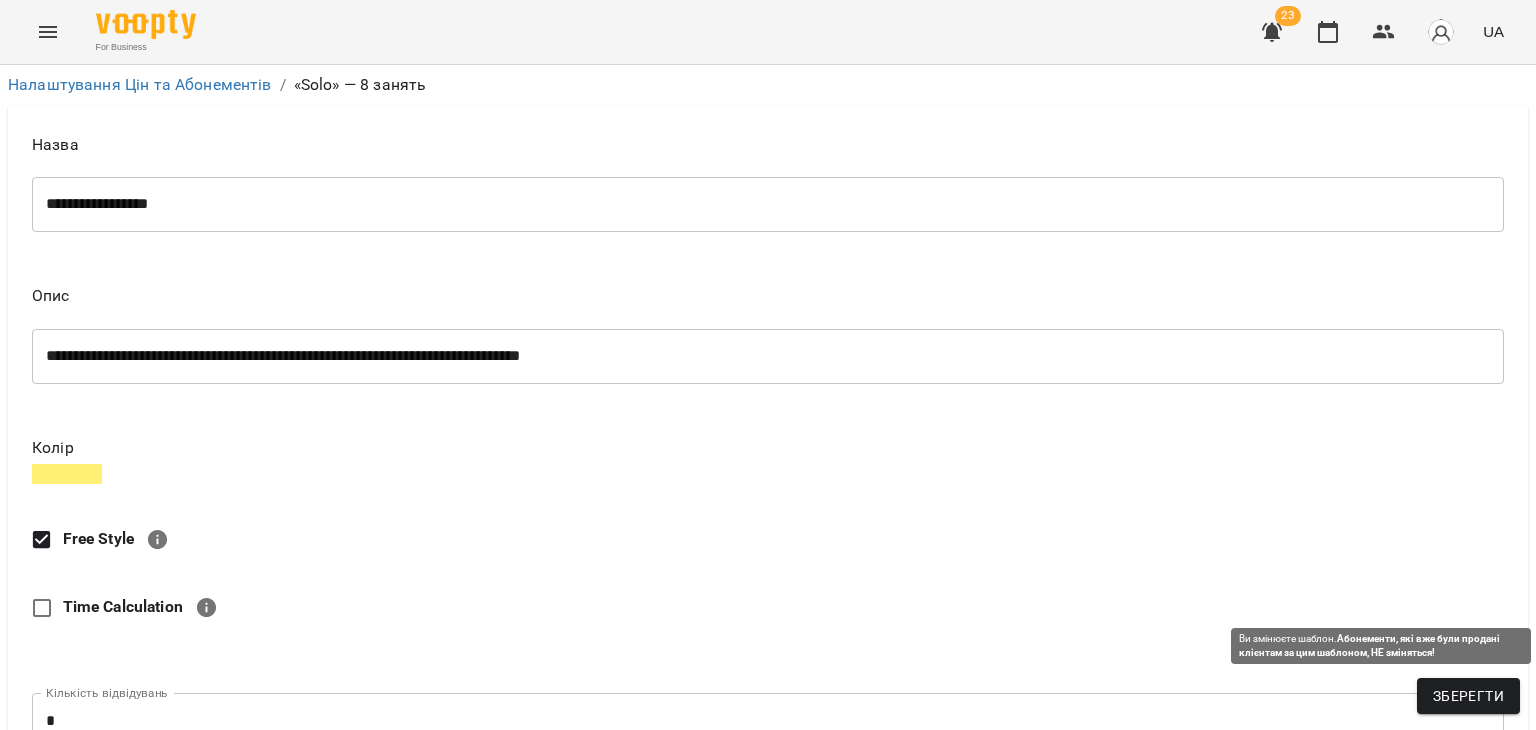 type on "****" 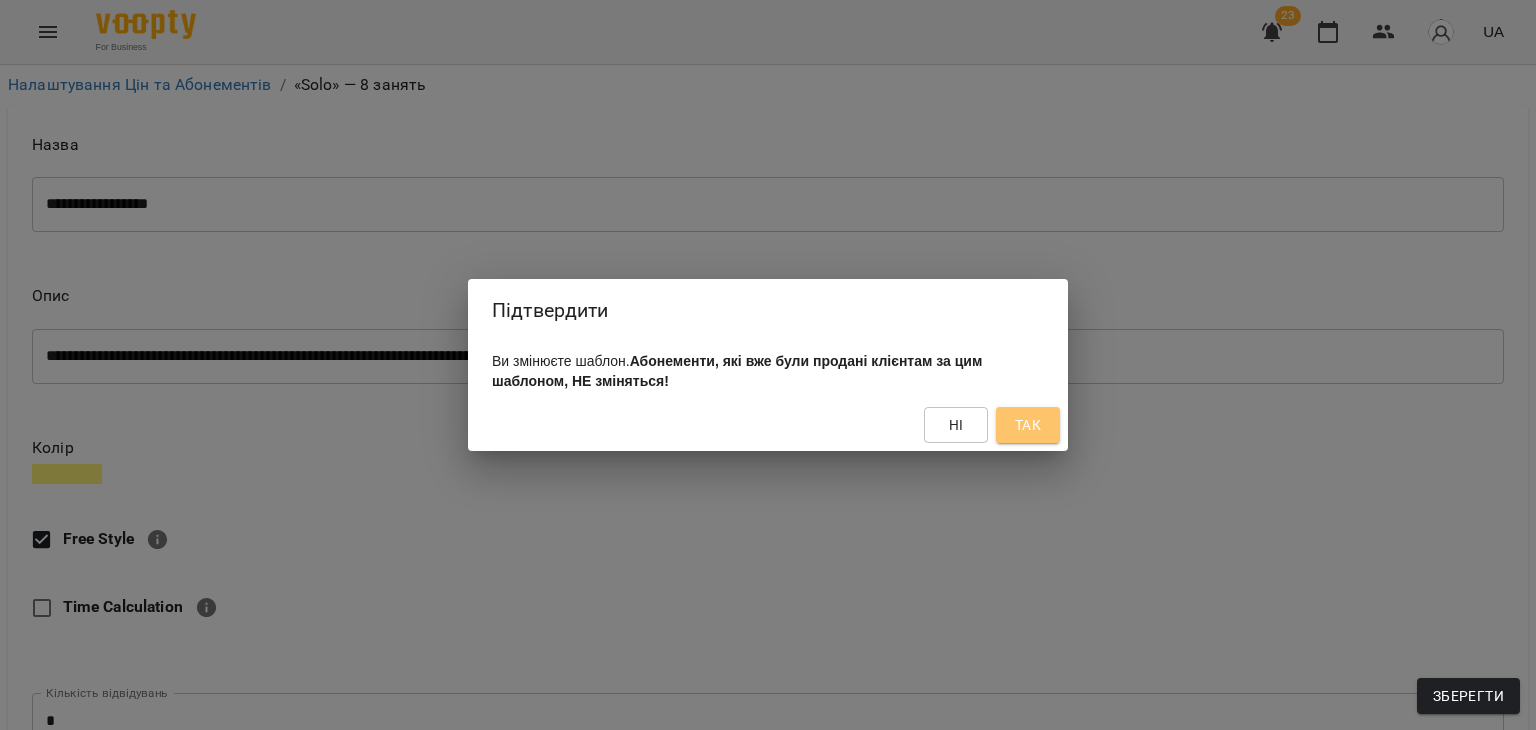 click on "Так" at bounding box center [1028, 425] 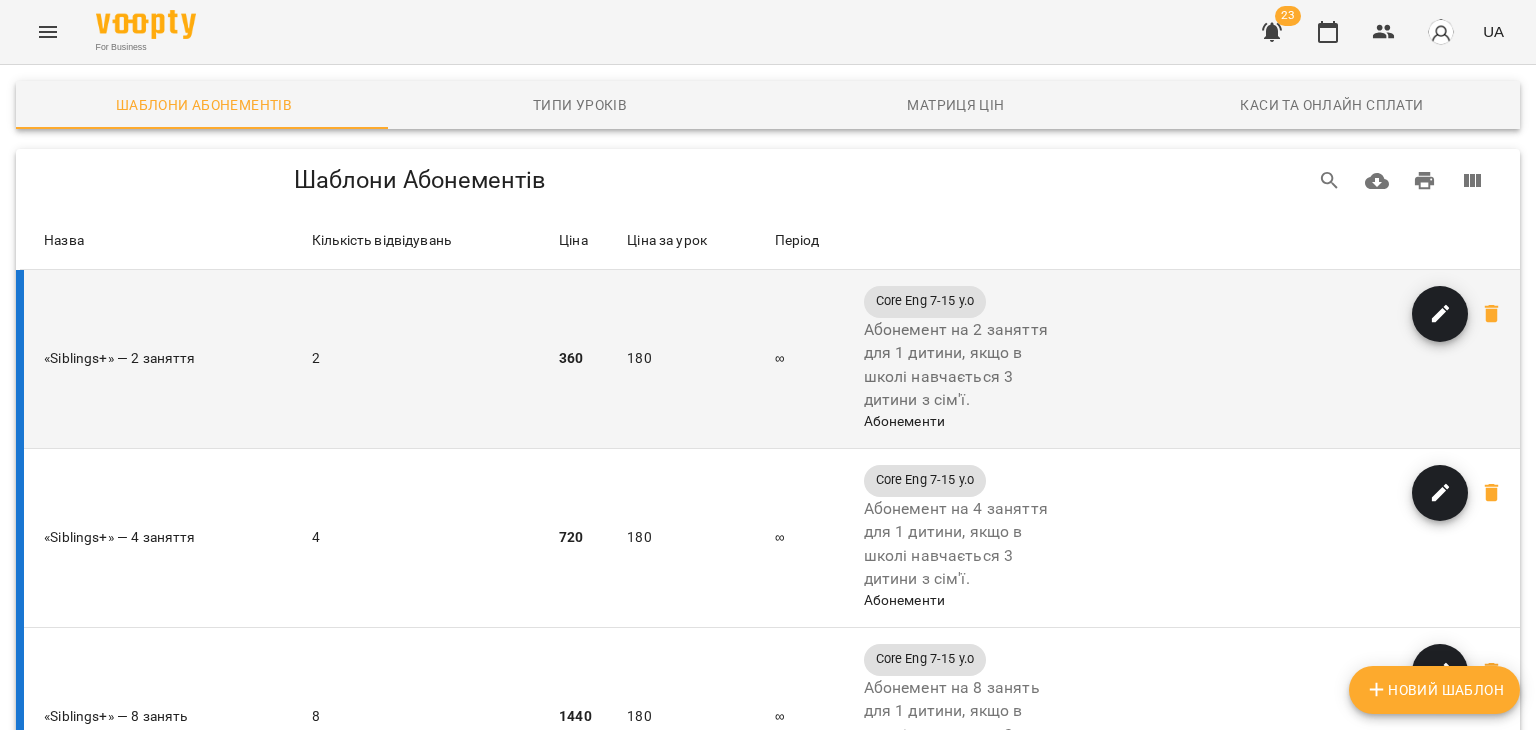 scroll, scrollTop: 4154, scrollLeft: 0, axis: vertical 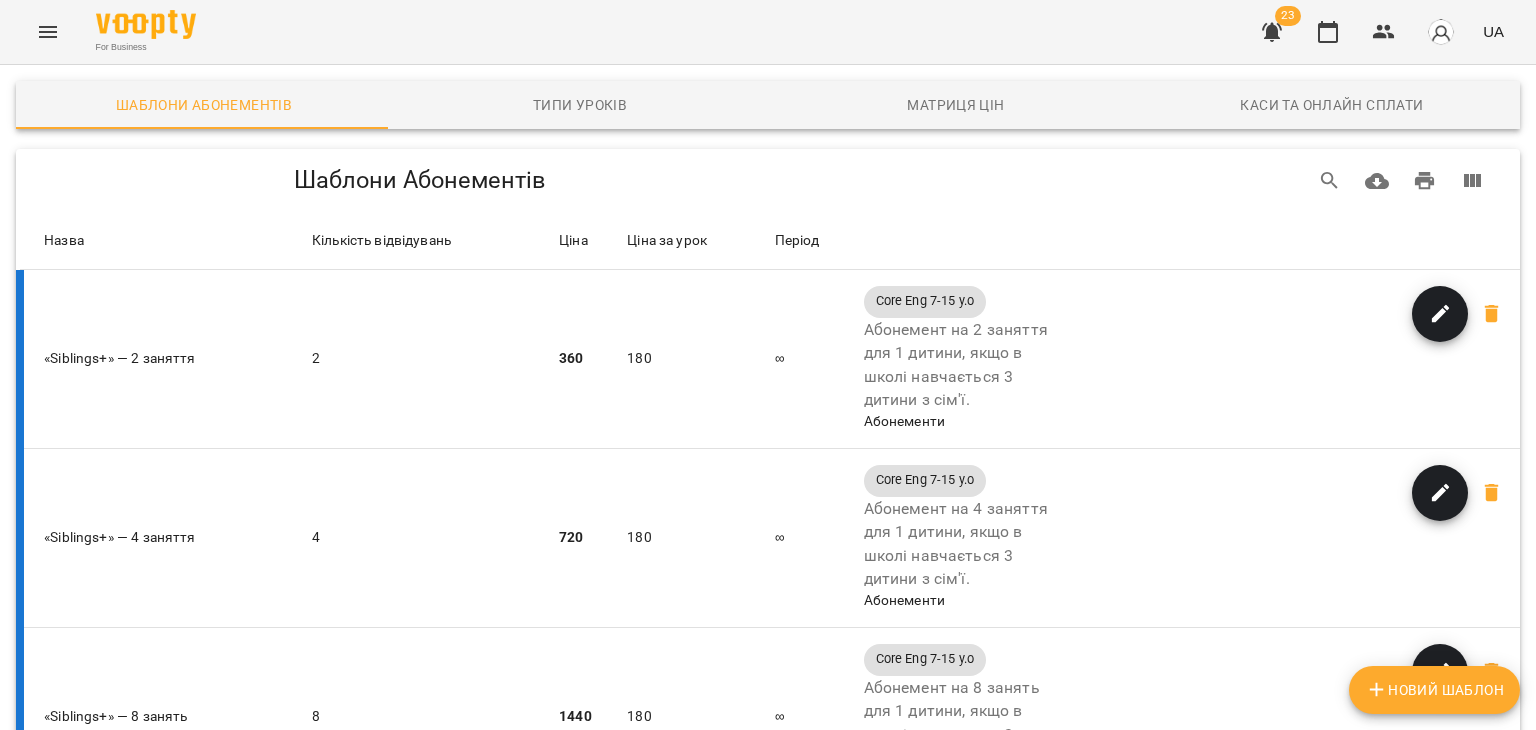 click at bounding box center [1440, 4468] 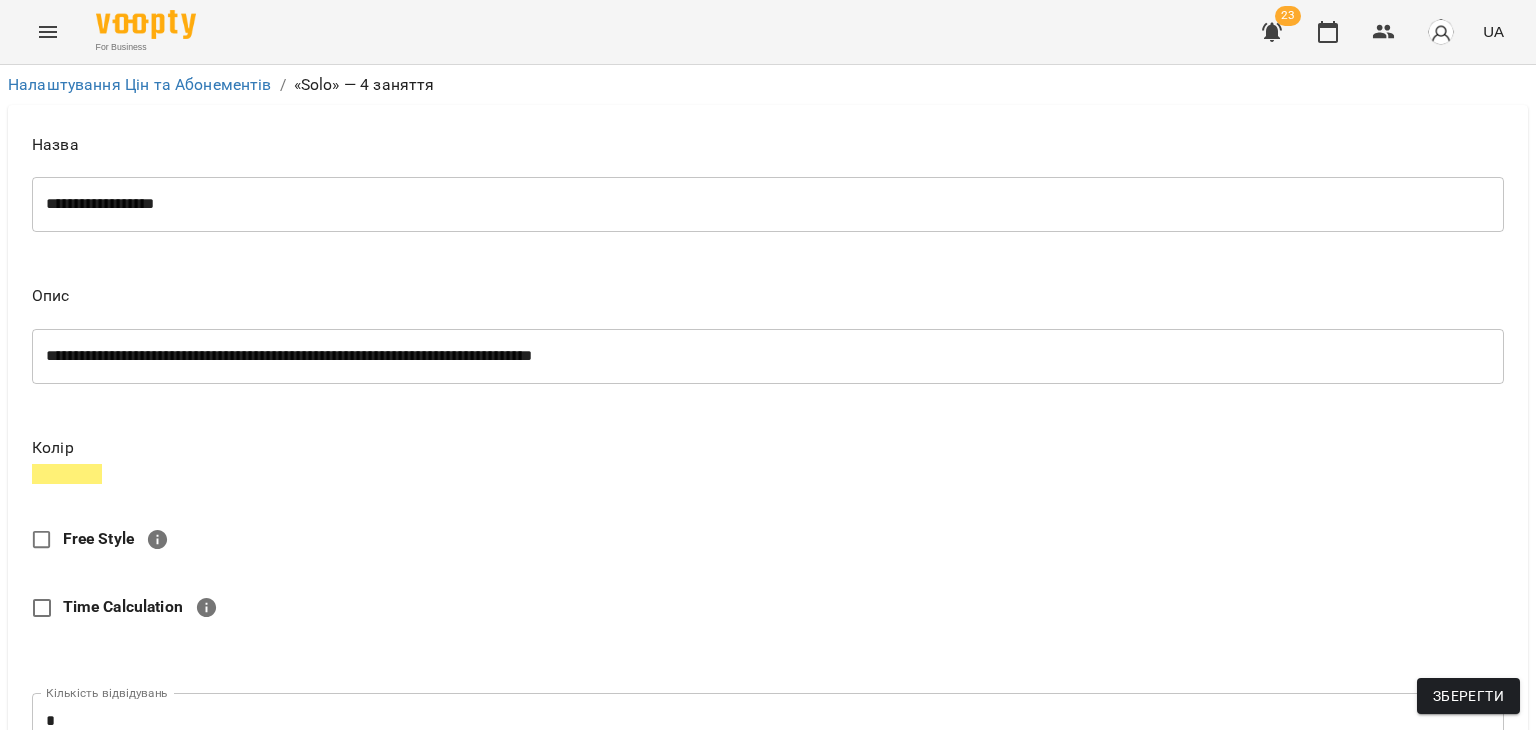 scroll, scrollTop: 214, scrollLeft: 0, axis: vertical 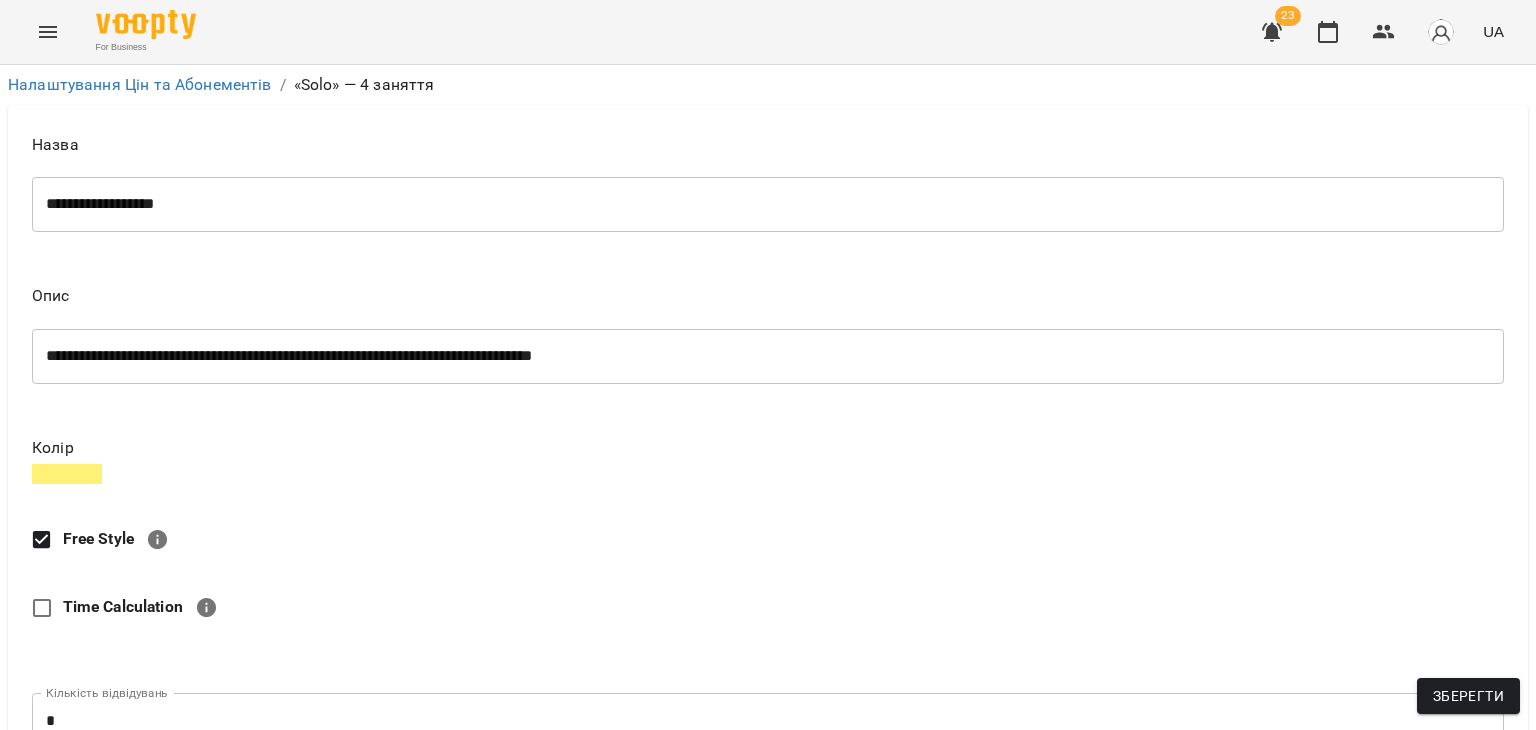 click on "***" at bounding box center [784, 925] 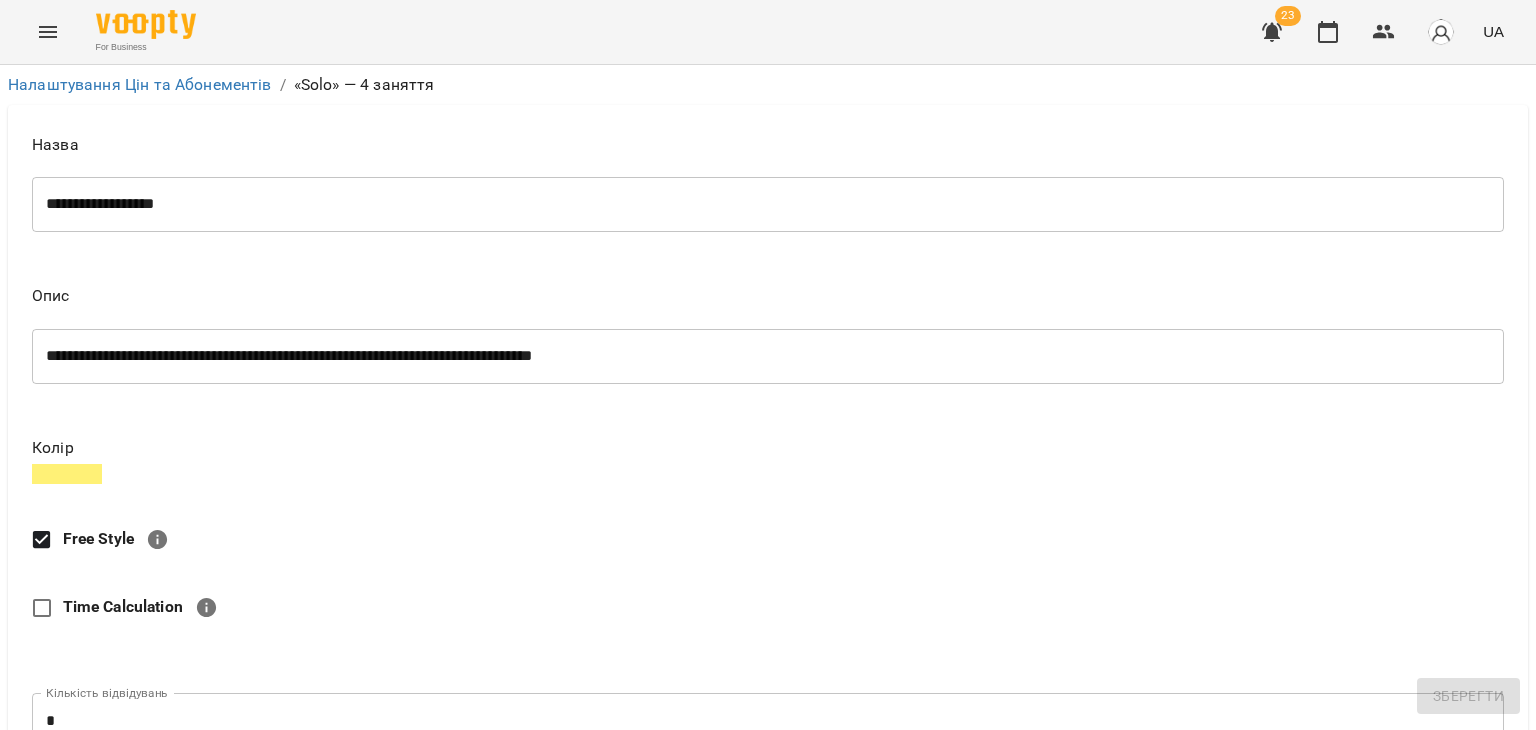type on "*" 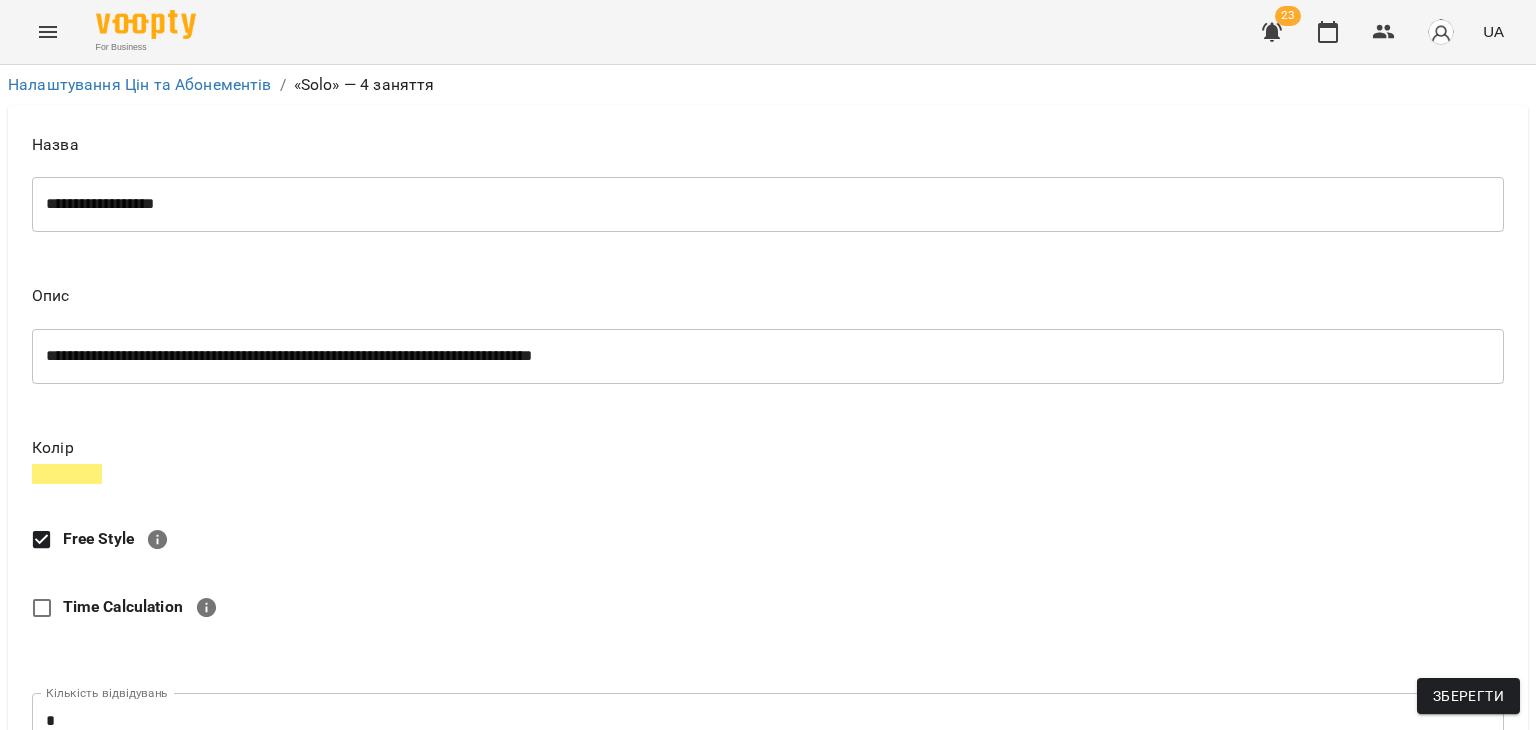 type on "***" 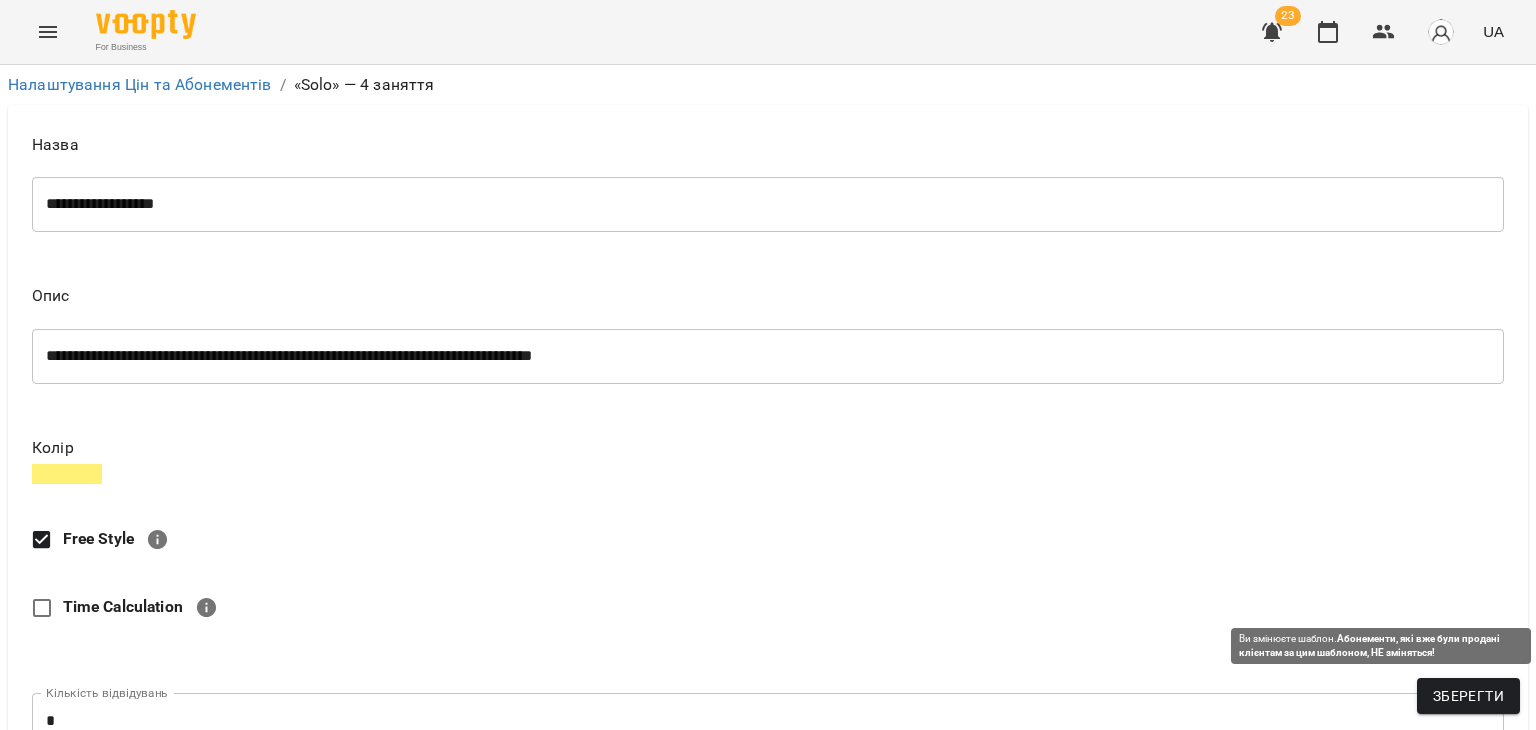 type on "****" 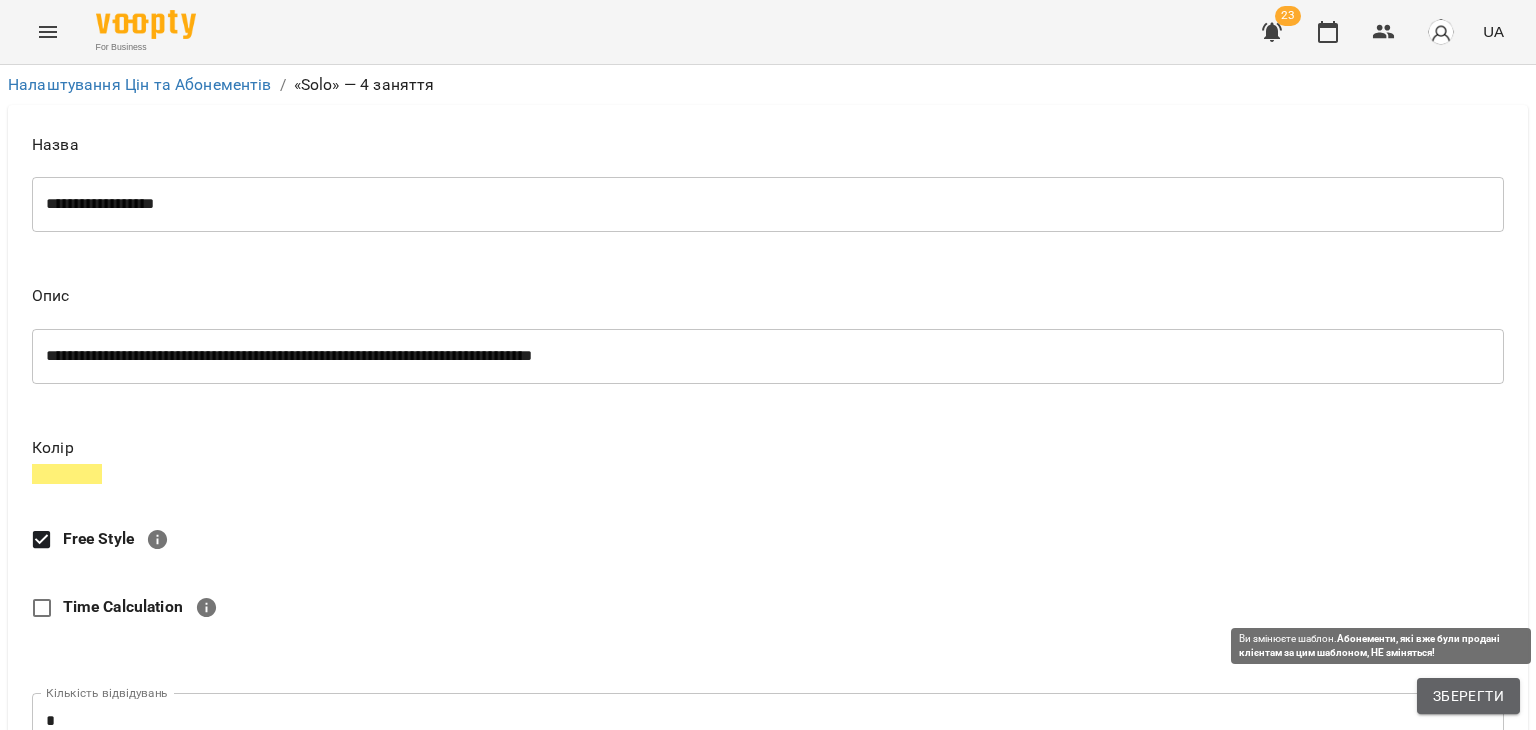 click on "Зберегти" at bounding box center [1468, 696] 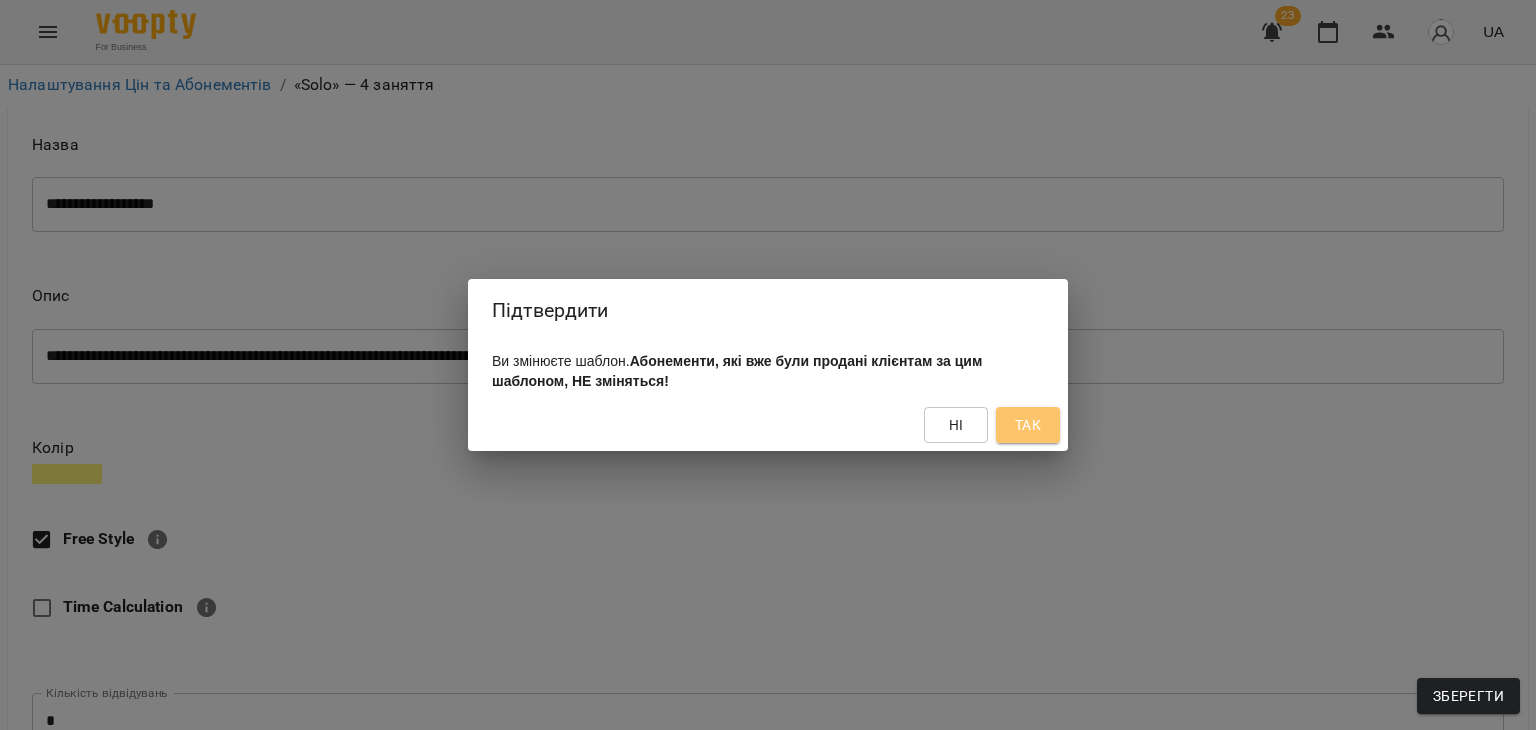 click on "Так" at bounding box center (1028, 425) 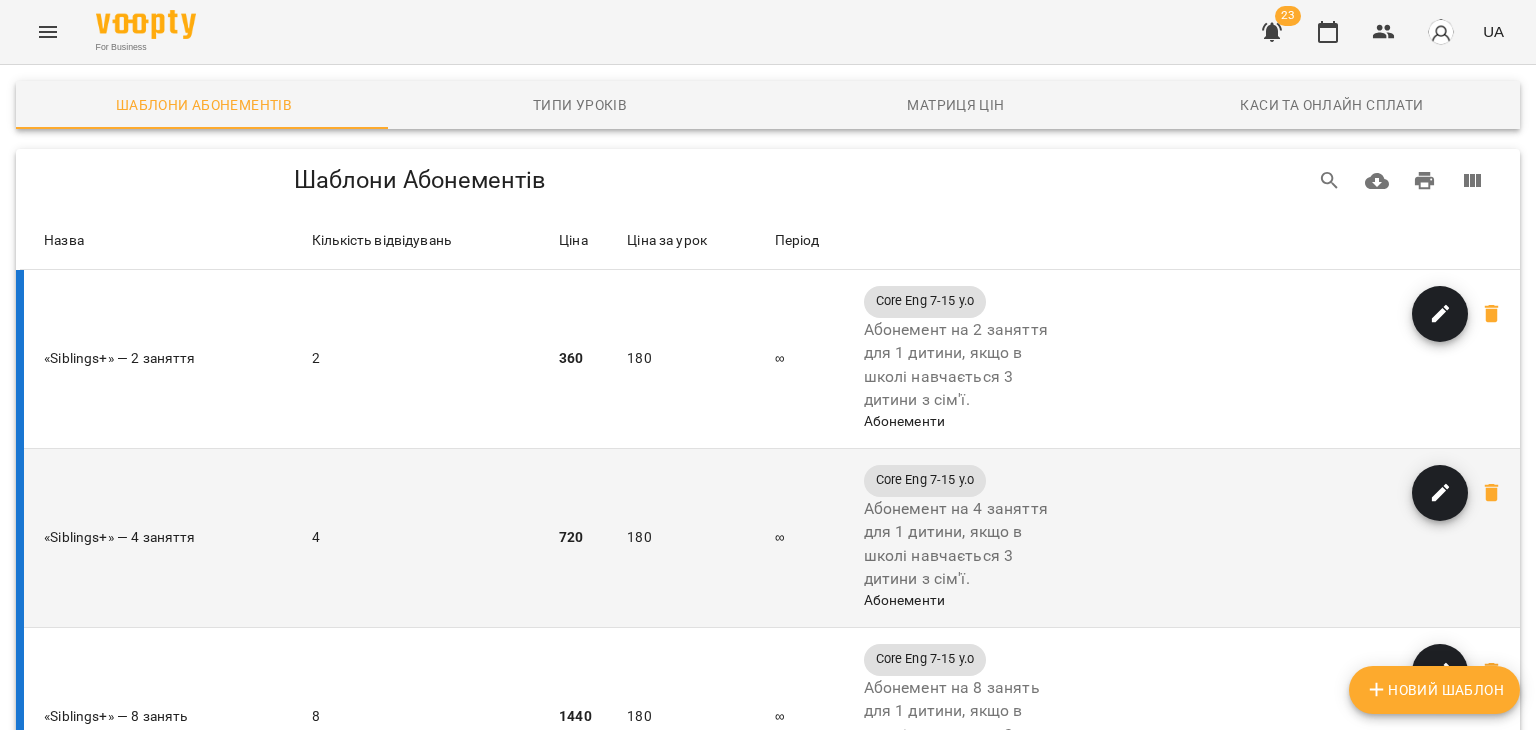 scroll, scrollTop: 4154, scrollLeft: 0, axis: vertical 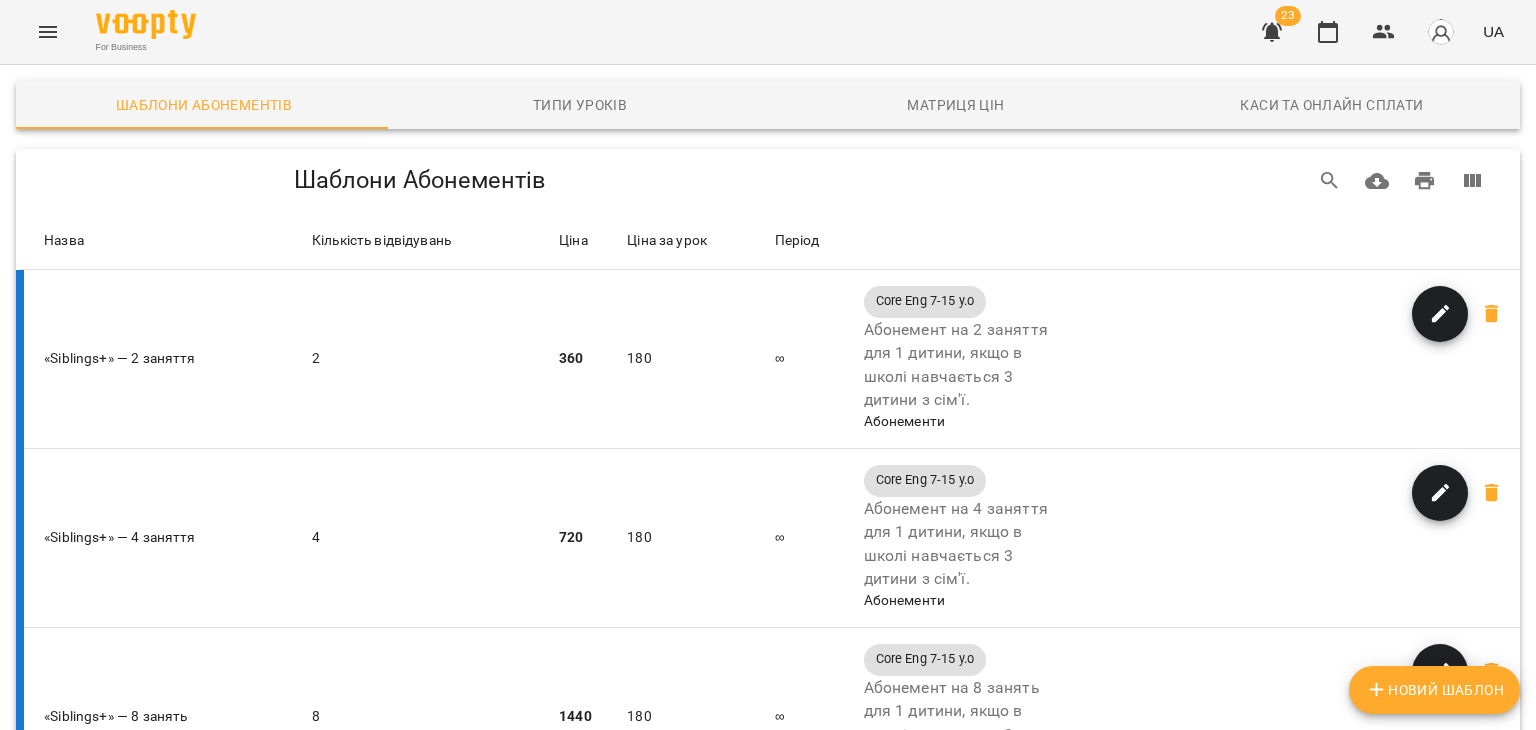 click on "480" at bounding box center (589, 4334) 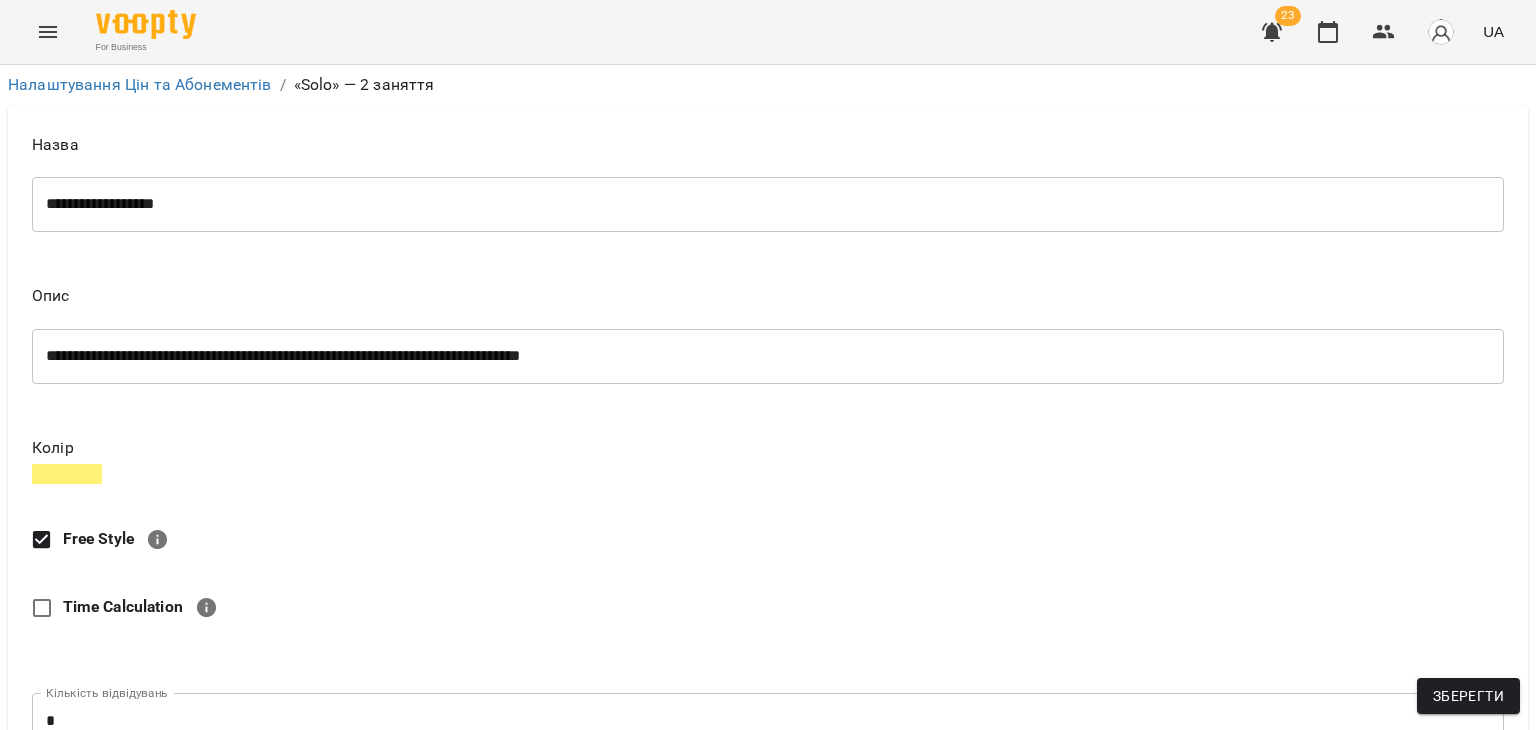 scroll, scrollTop: 516, scrollLeft: 0, axis: vertical 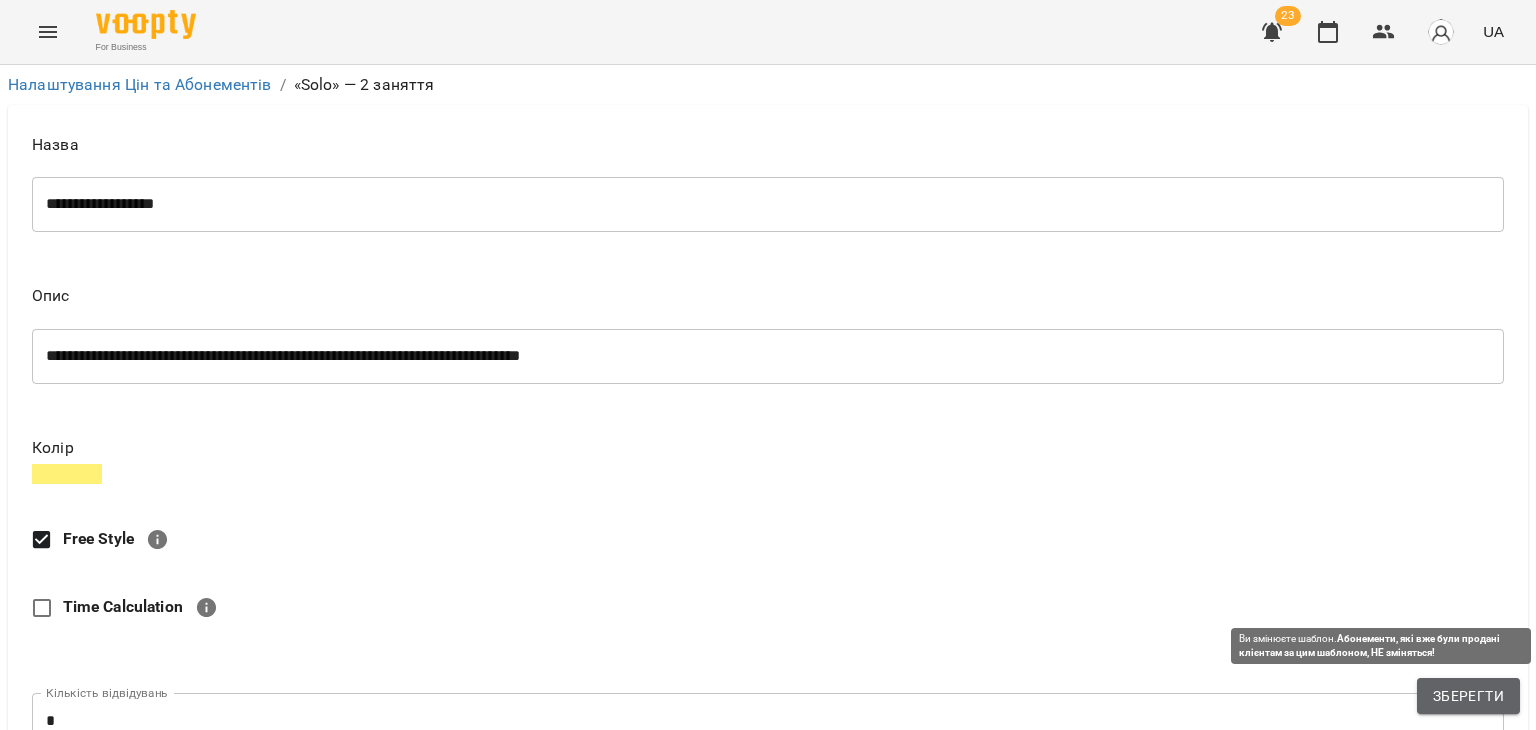 click on "Зберегти" at bounding box center (1468, 696) 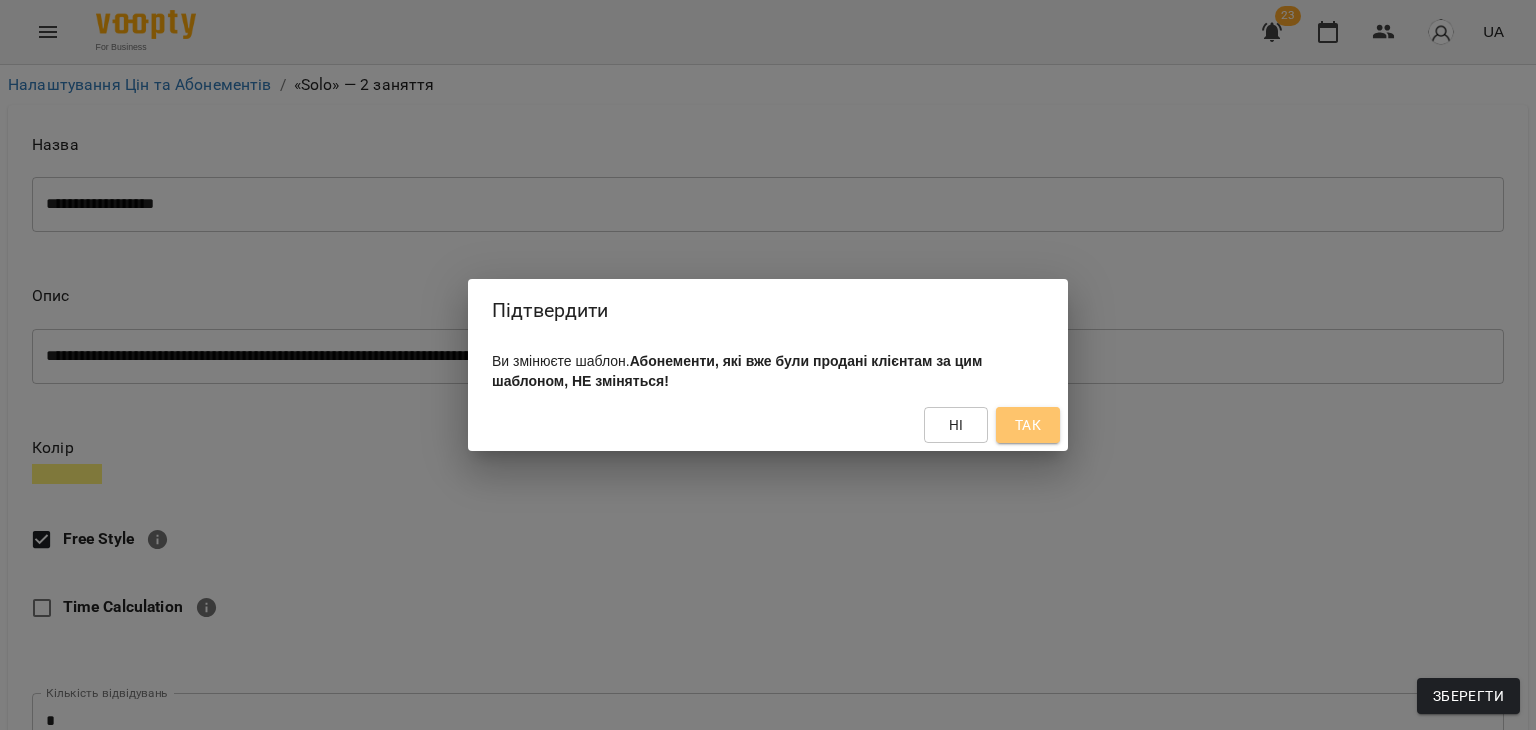 click on "Так" at bounding box center [1028, 425] 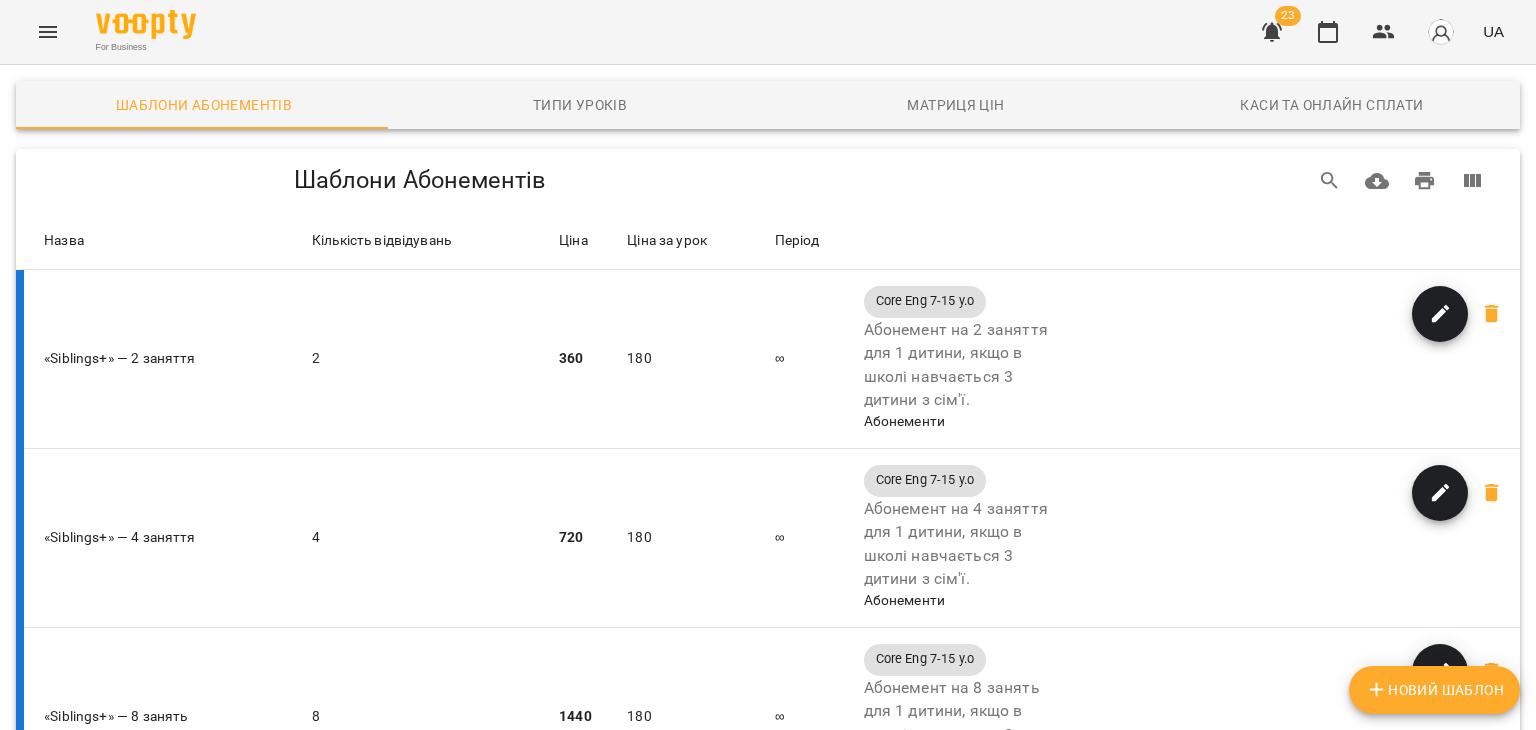 scroll, scrollTop: 3693, scrollLeft: 0, axis: vertical 